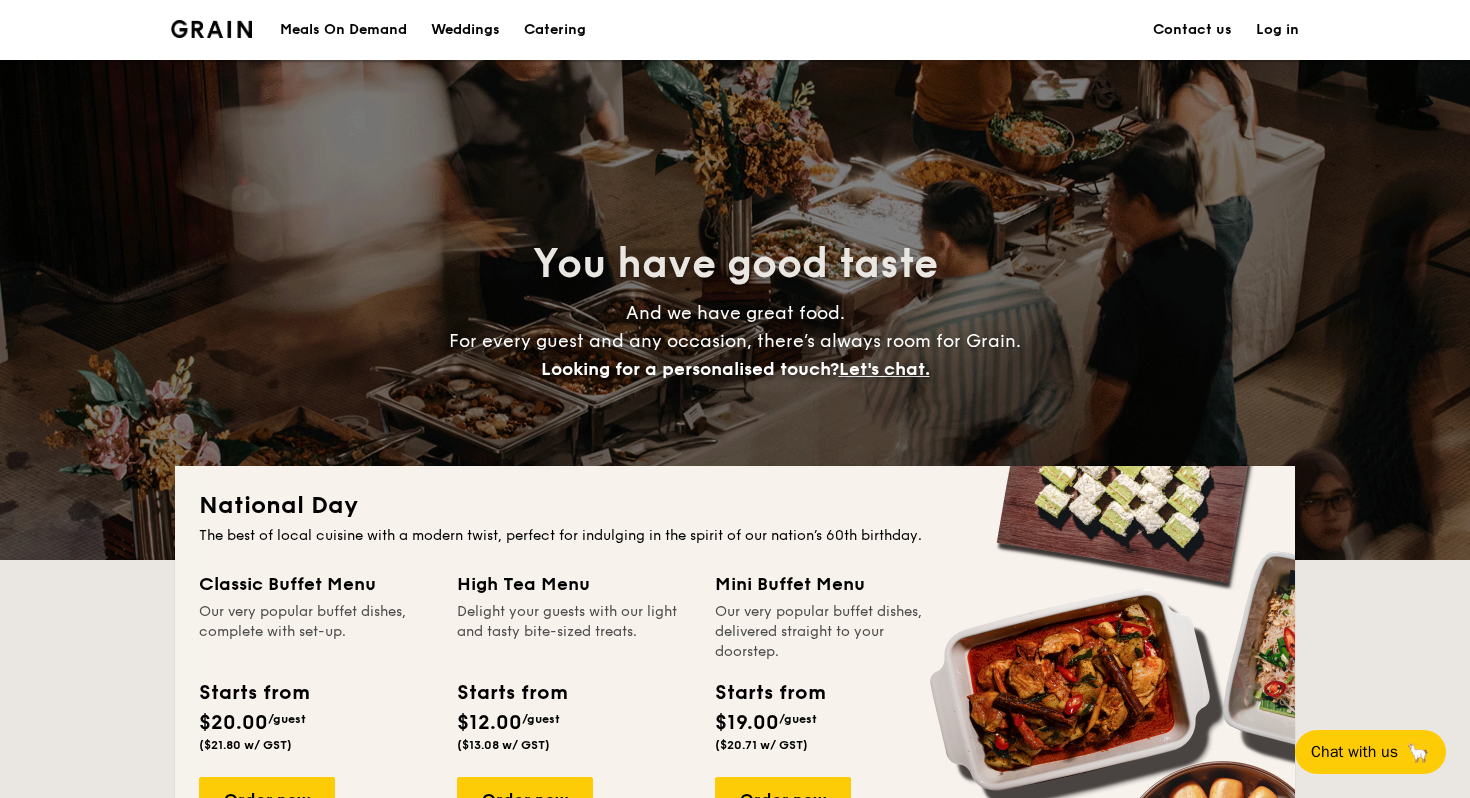 scroll, scrollTop: 0, scrollLeft: 0, axis: both 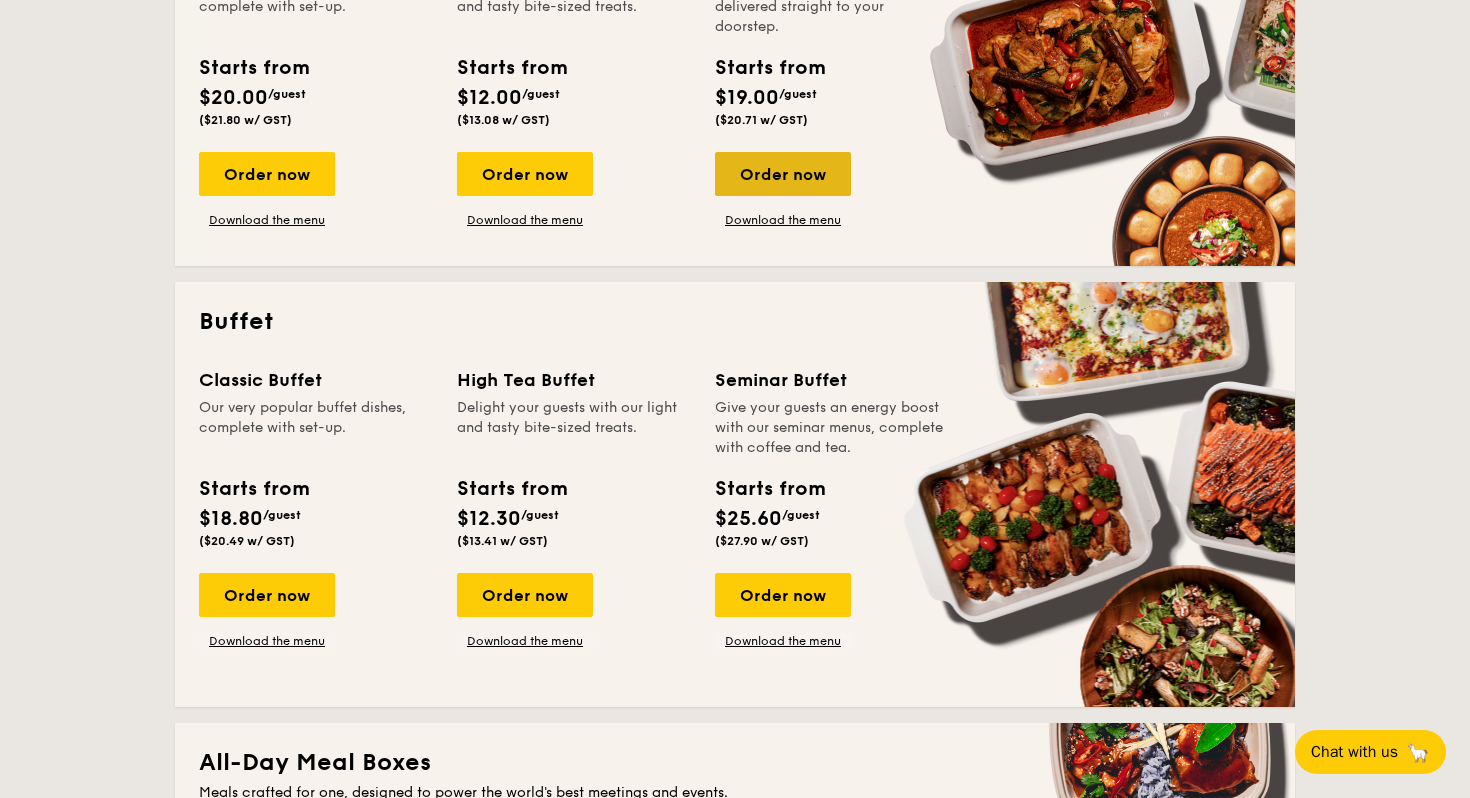 click on "Order now" at bounding box center [783, 174] 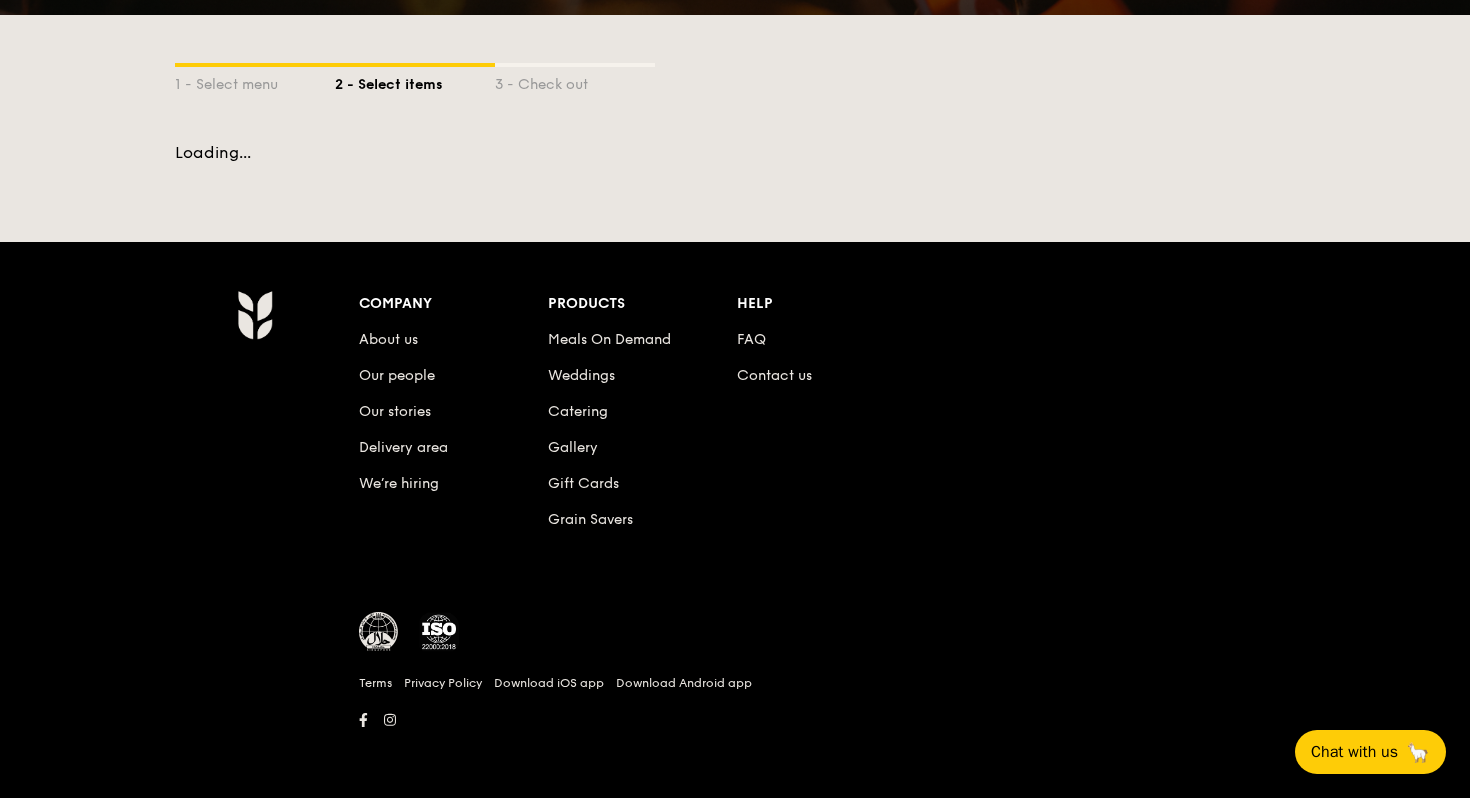 scroll, scrollTop: 0, scrollLeft: 0, axis: both 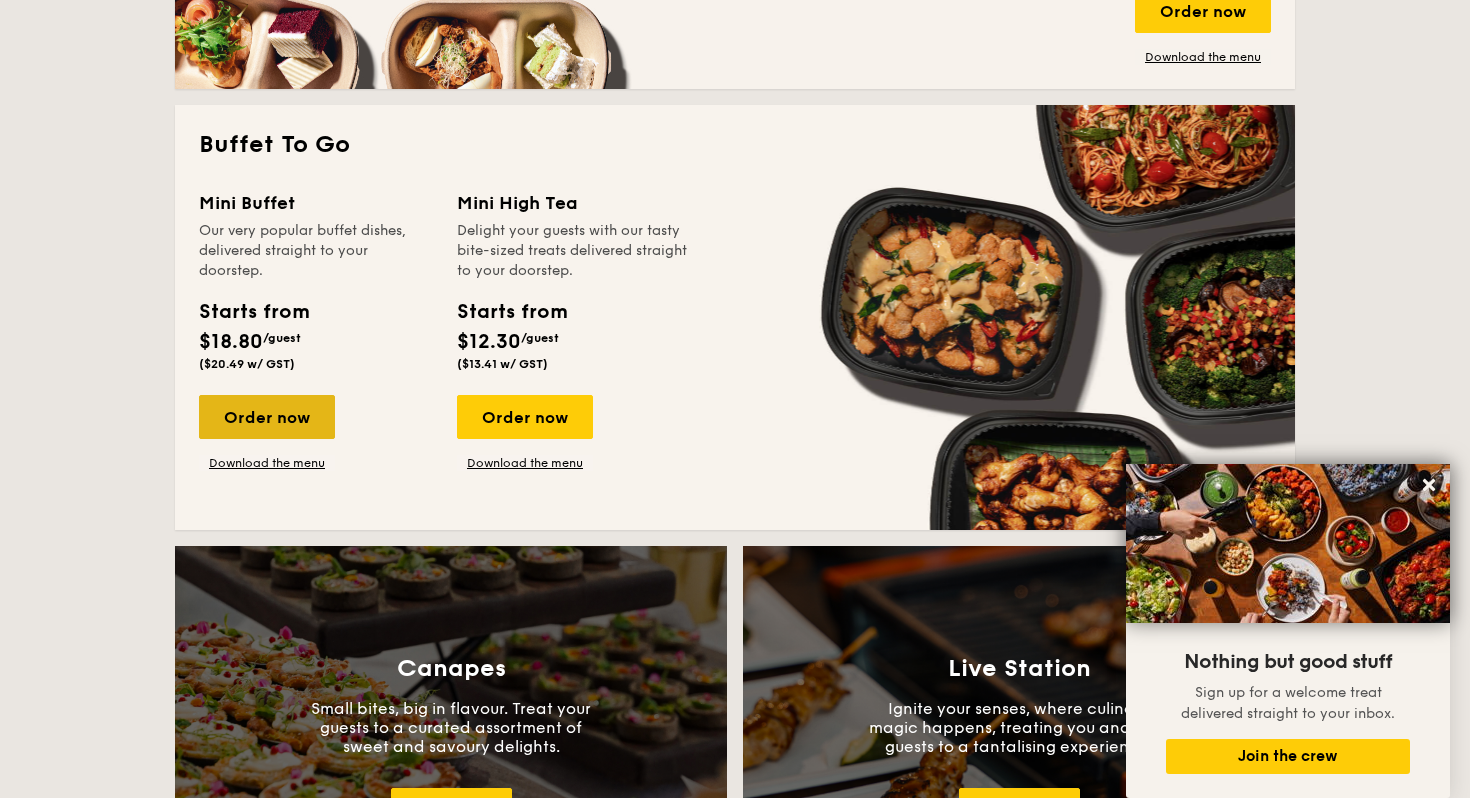 click on "Order now" at bounding box center (267, 417) 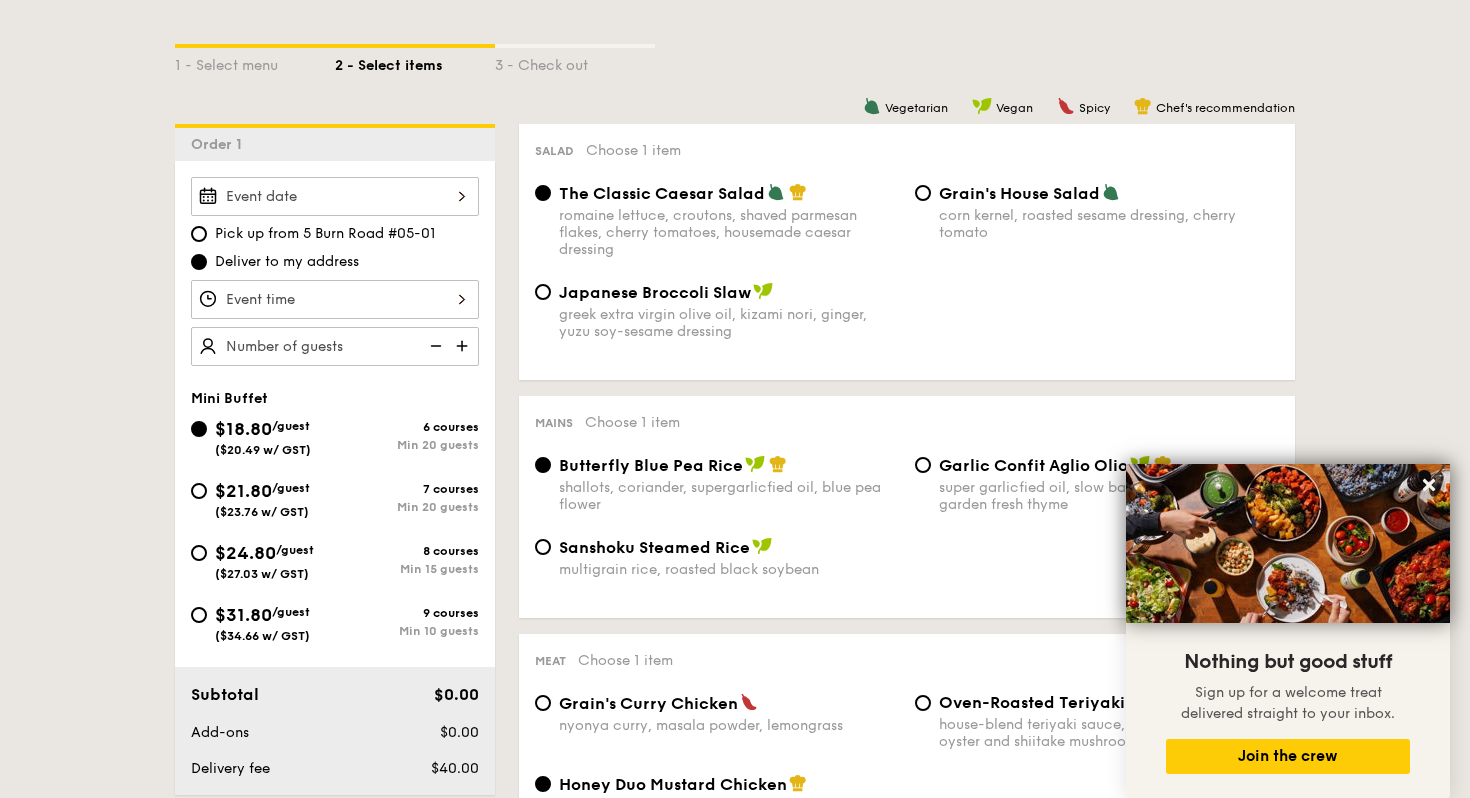 scroll, scrollTop: 457, scrollLeft: 0, axis: vertical 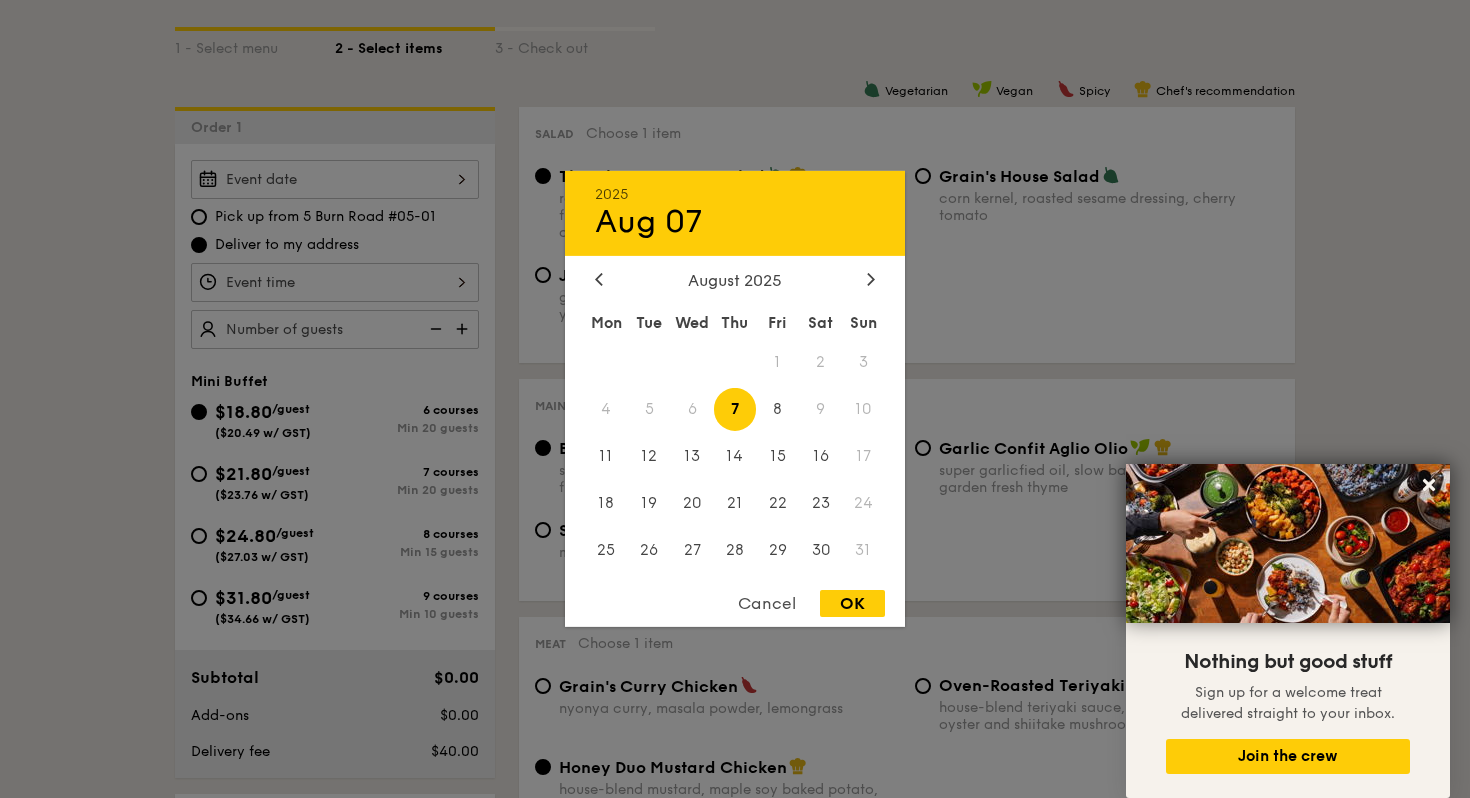 click on "2025   Aug 07       August 2025     Mon Tue Wed Thu Fri Sat Sun   1 2 3 4 5 6 7 8 9 10 11 12 13 14 15 16 17 18 19 20 21 22 23 24 25 26 27 28 29 30 31     Cancel   OK" at bounding box center (335, 179) 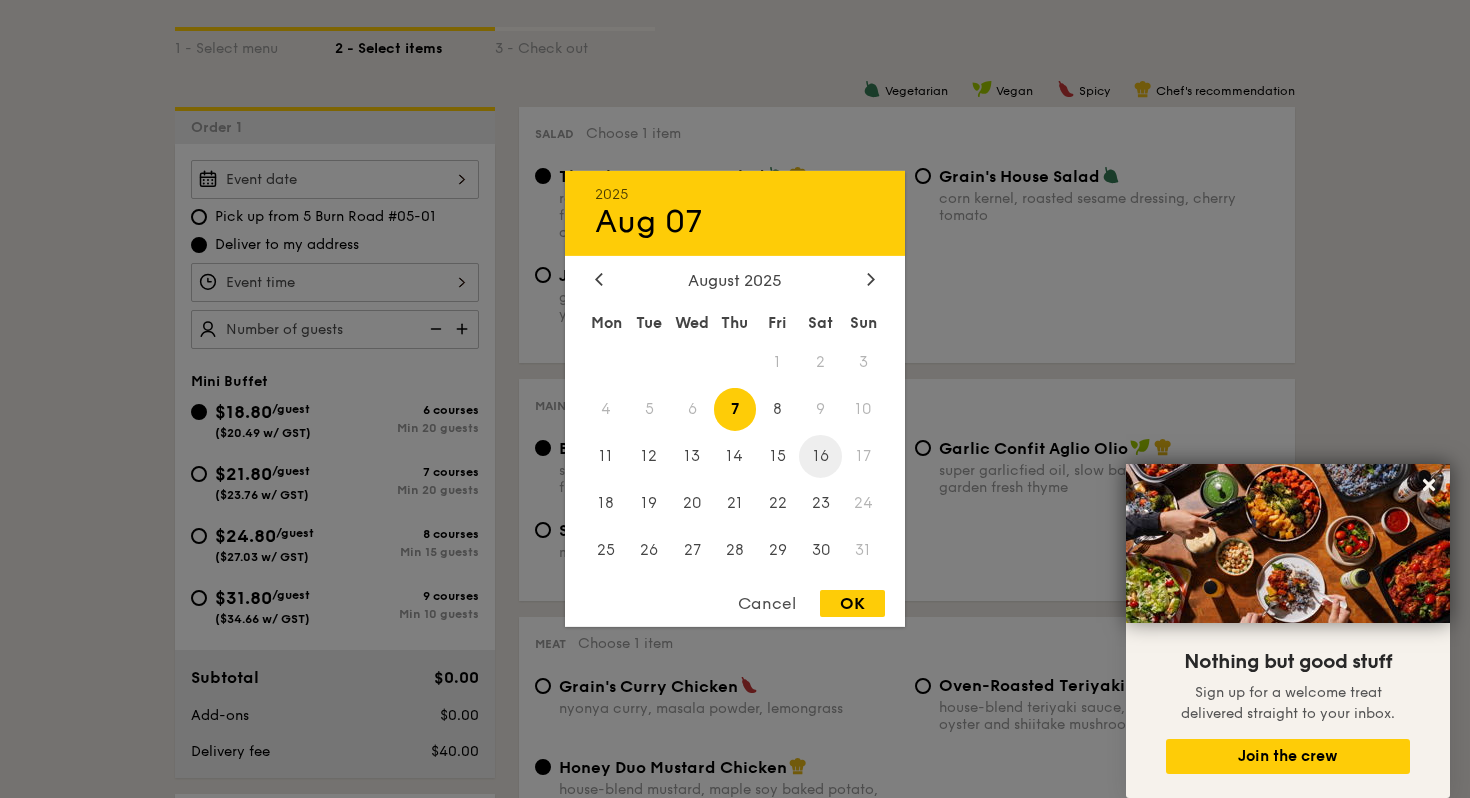 click on "16" at bounding box center [820, 456] 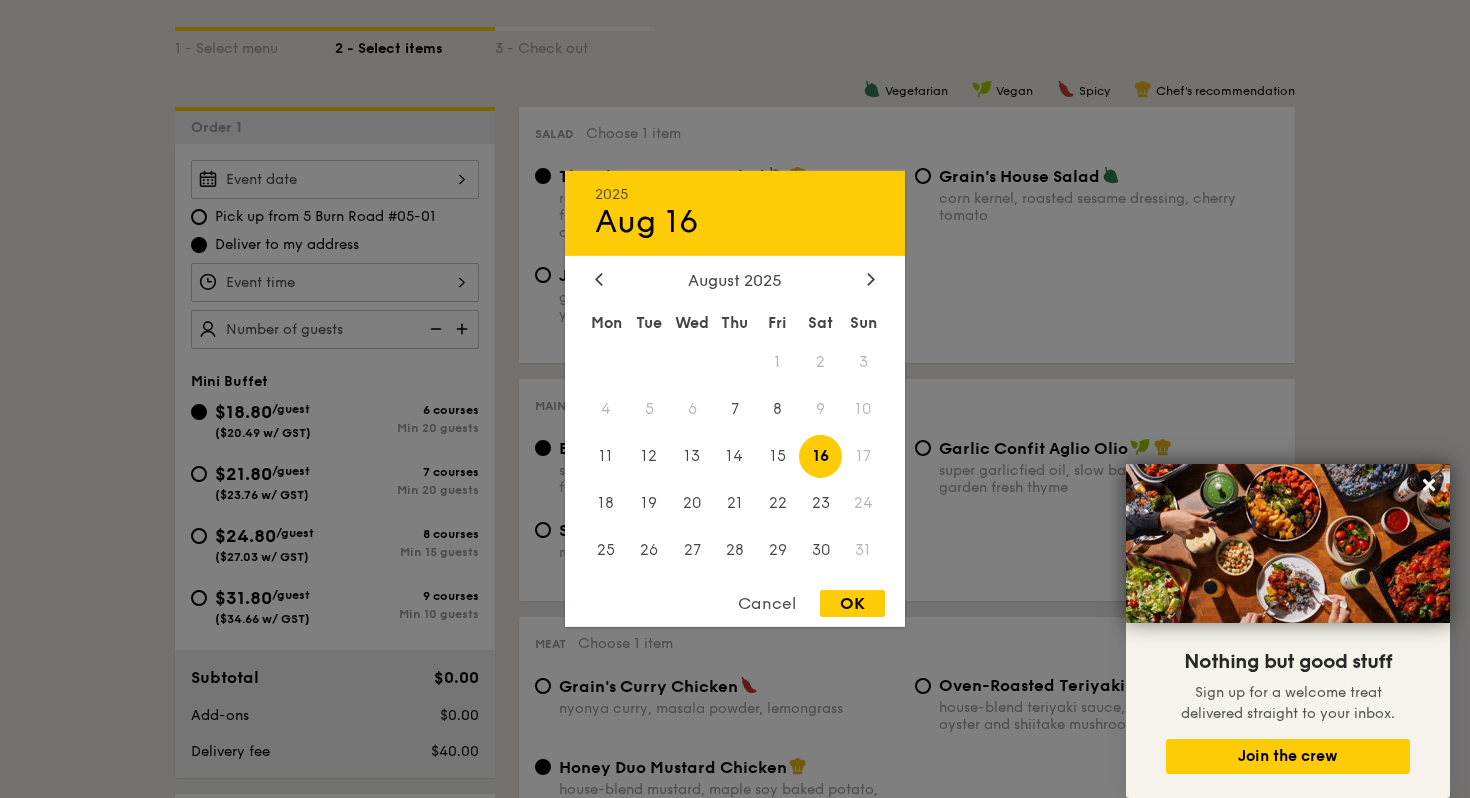 click on "OK" at bounding box center (852, 603) 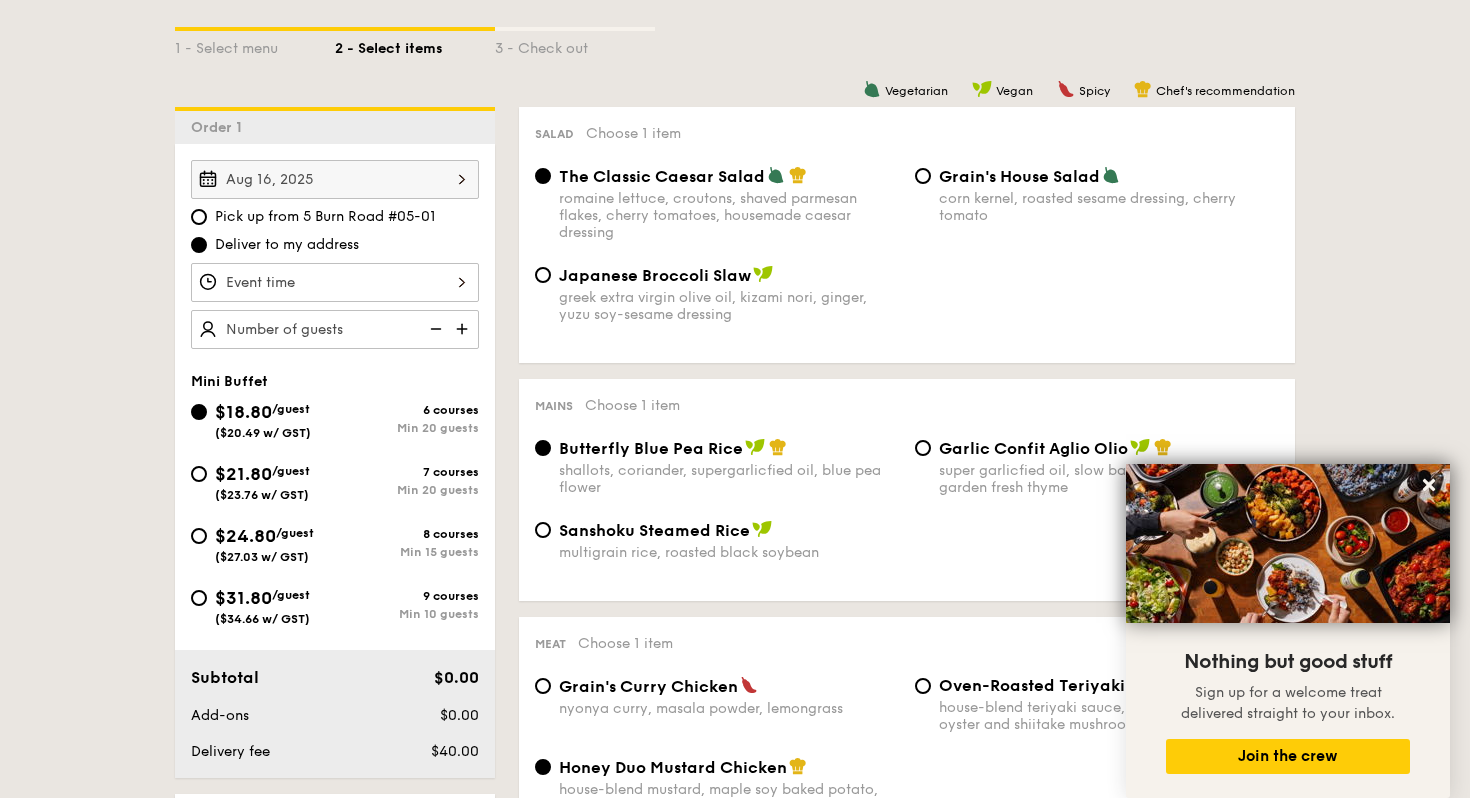 click at bounding box center (335, 282) 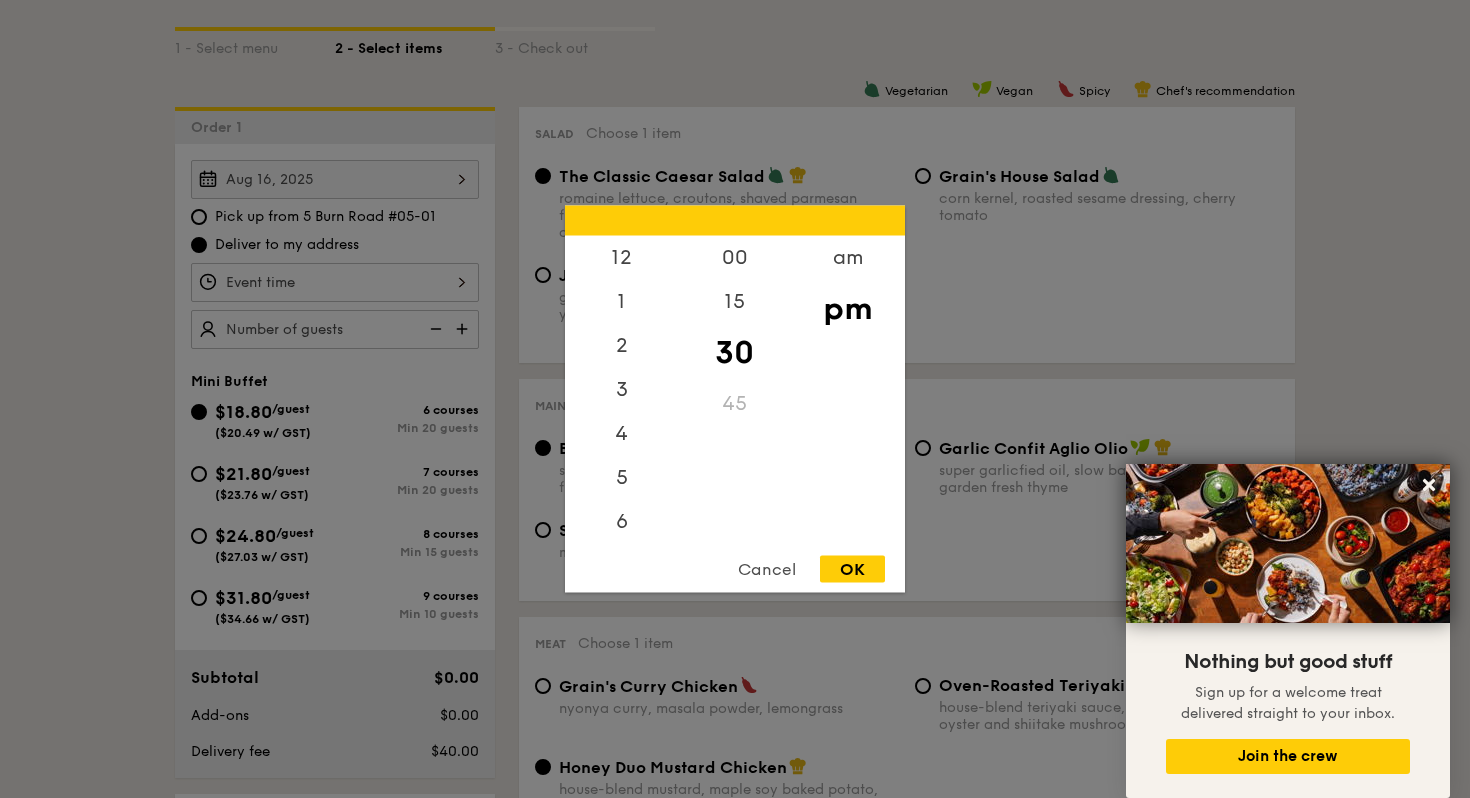 scroll, scrollTop: 88, scrollLeft: 0, axis: vertical 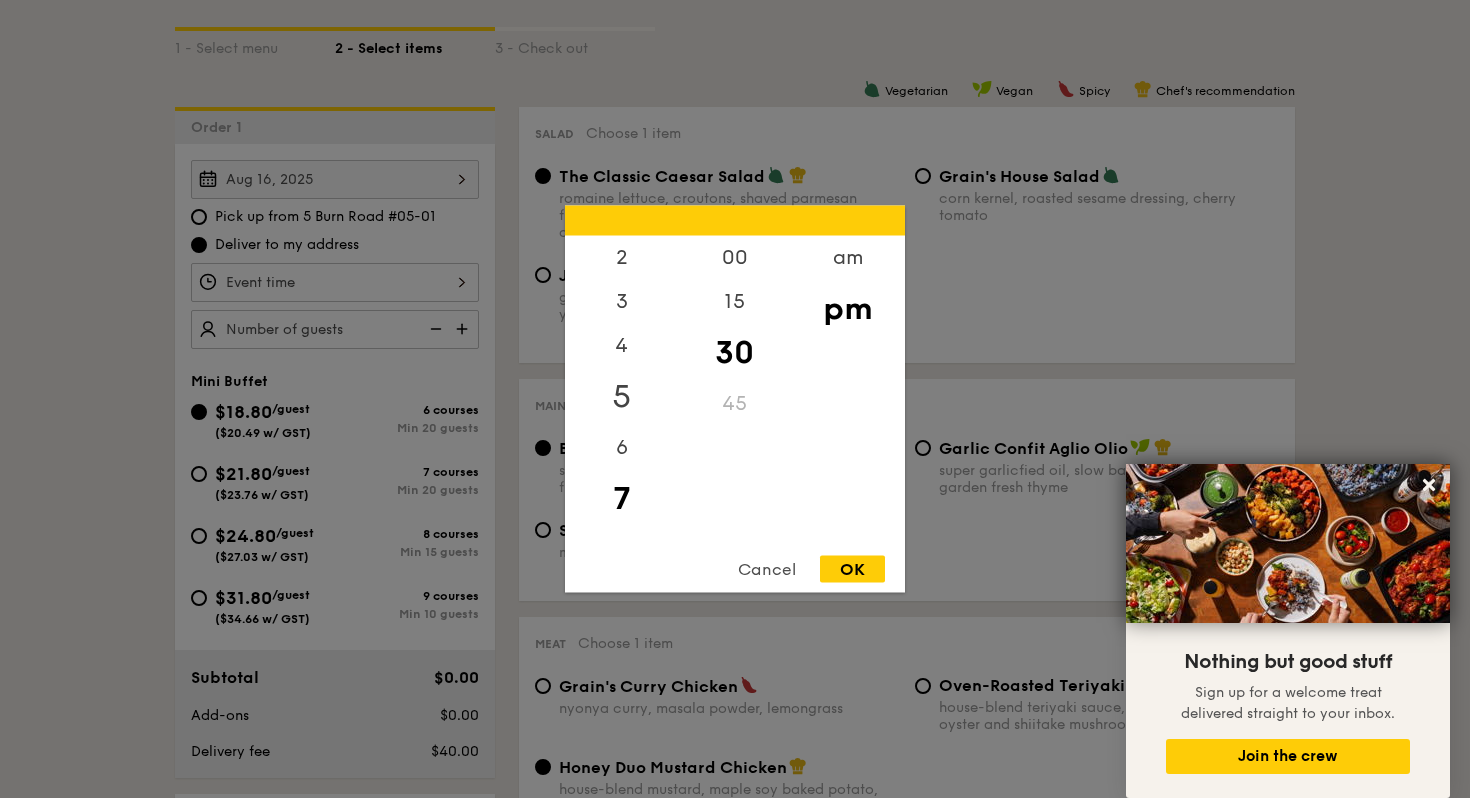 click on "5" at bounding box center (621, 397) 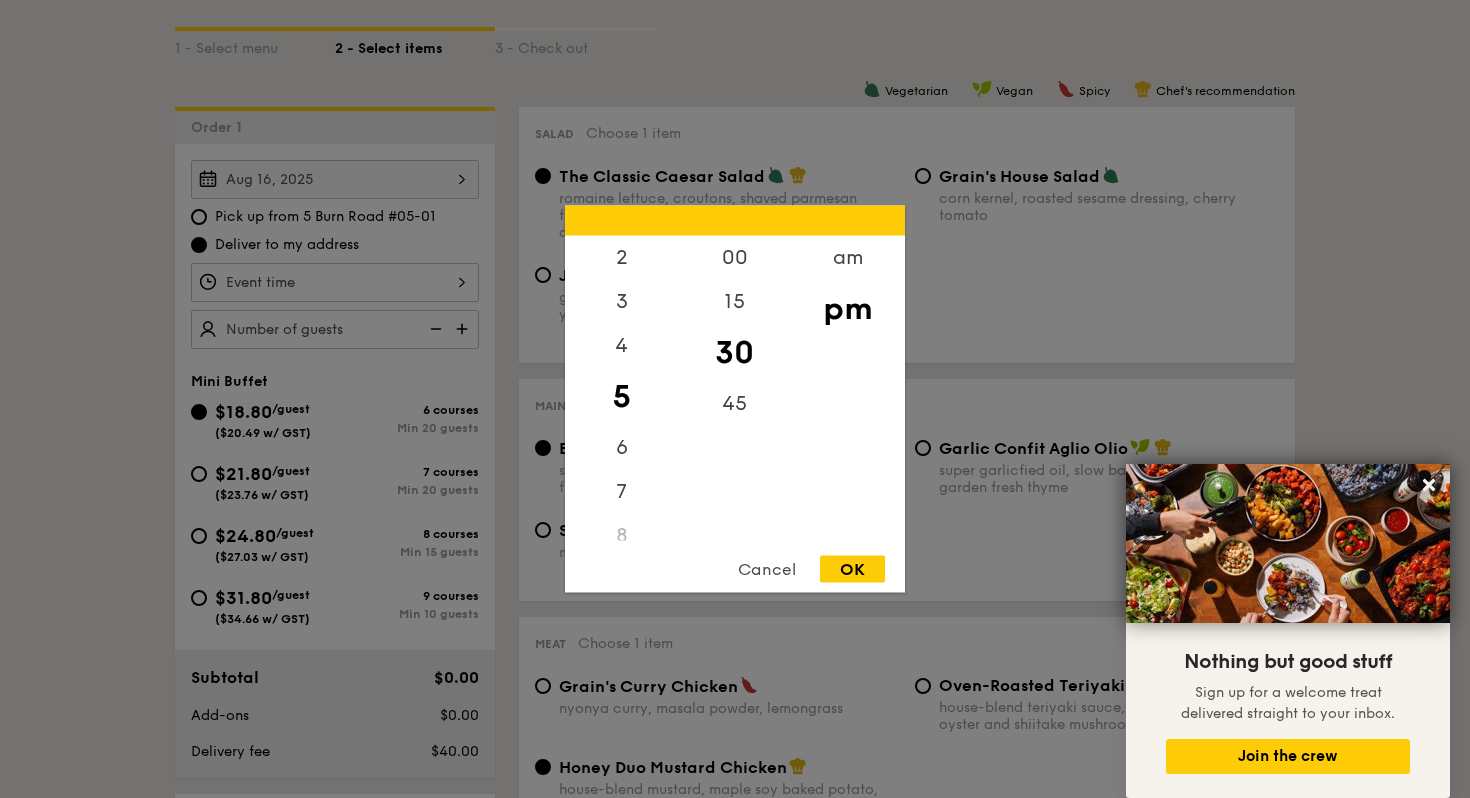 click on "30" at bounding box center [734, 353] 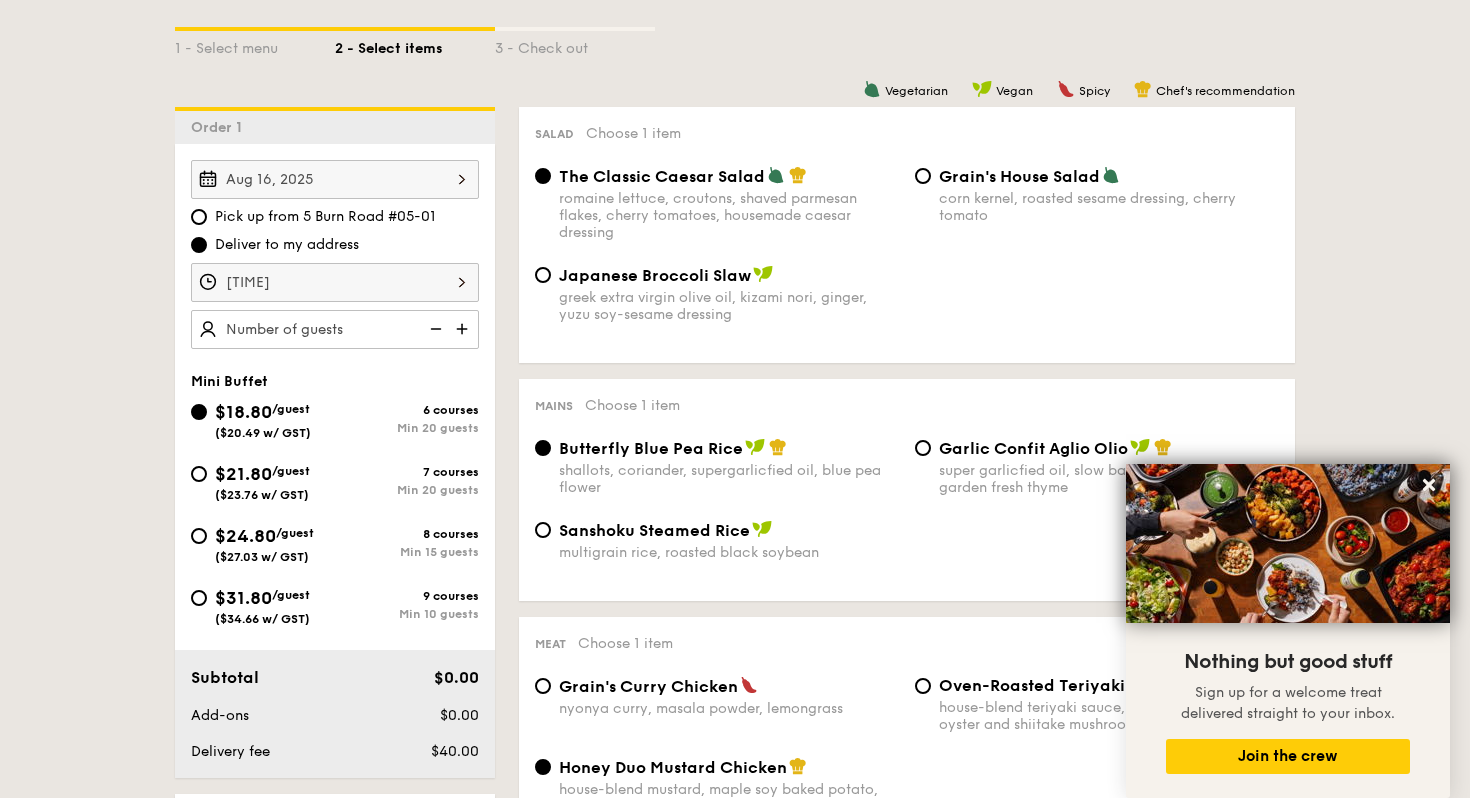 click on "5:30PM" at bounding box center [335, 282] 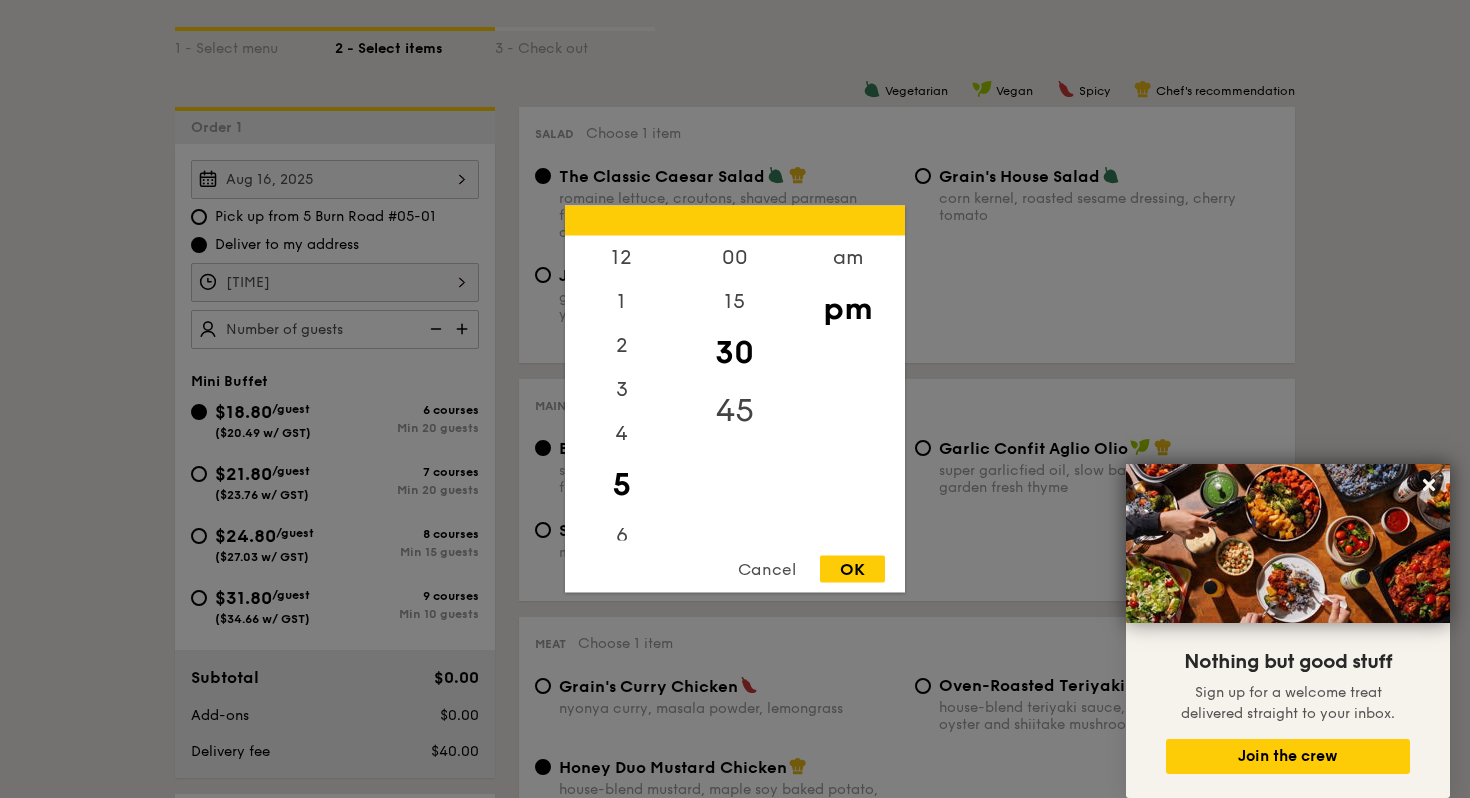 click on "45" at bounding box center (734, 411) 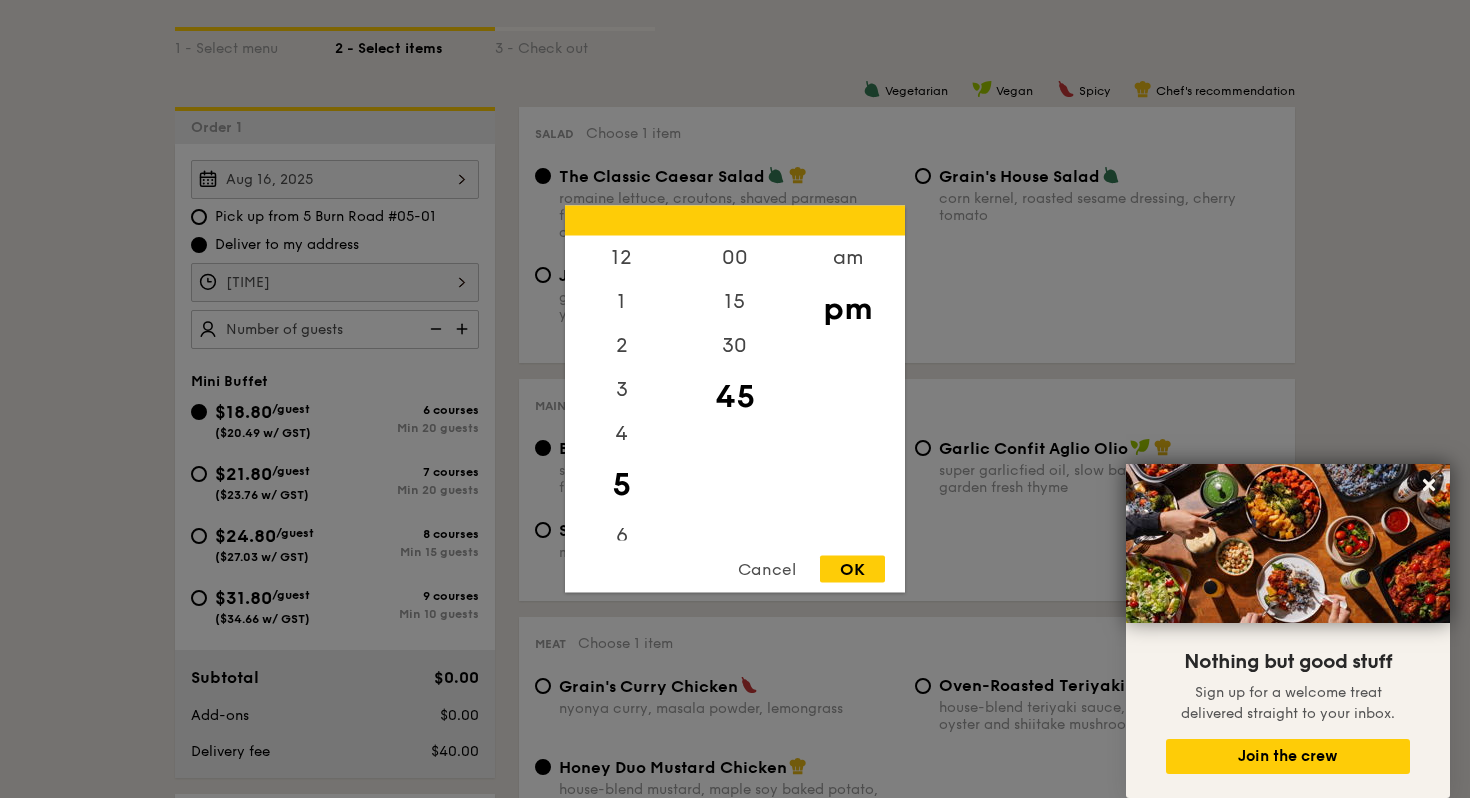 click on "OK" at bounding box center (852, 569) 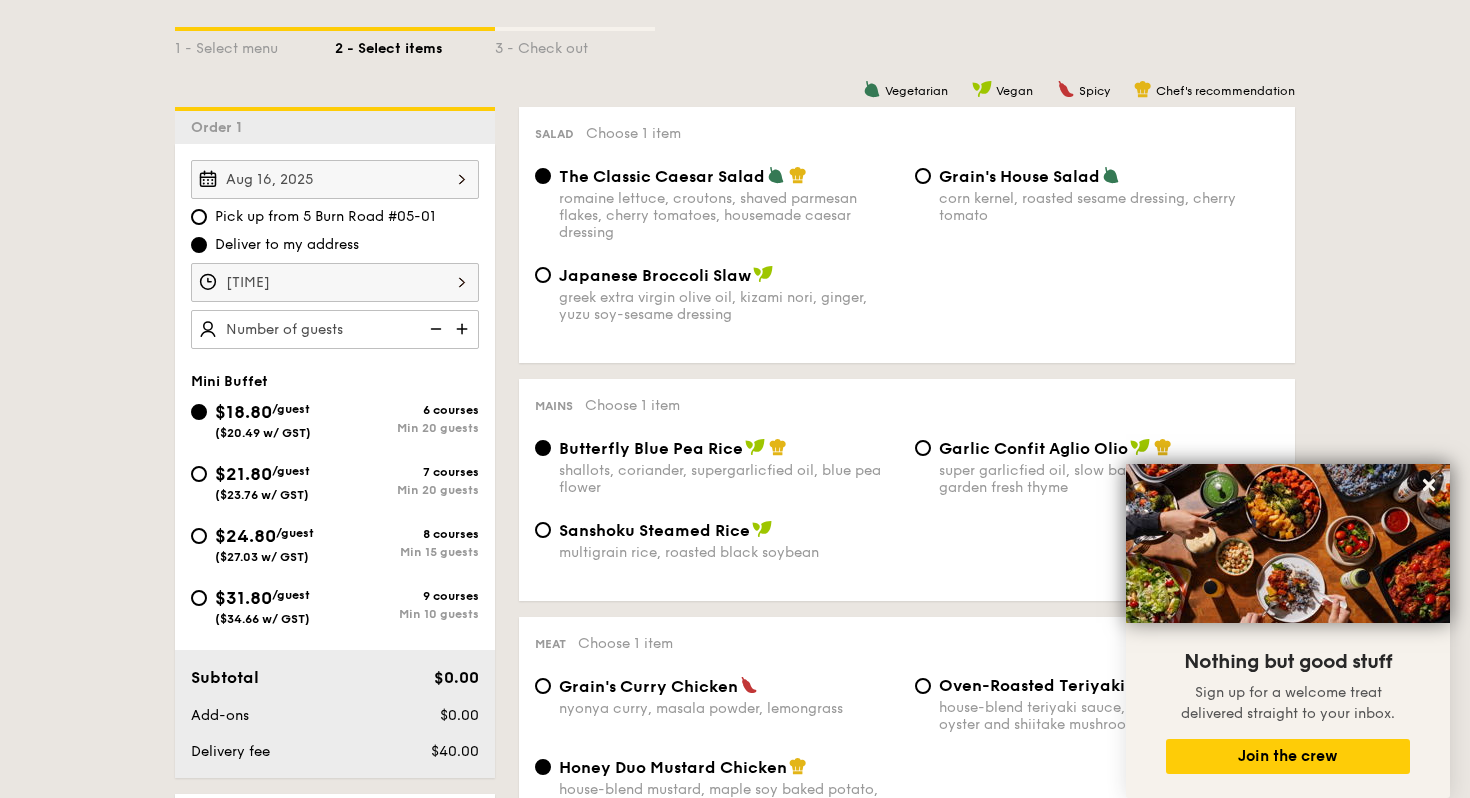 click on "5:45PM" at bounding box center (335, 282) 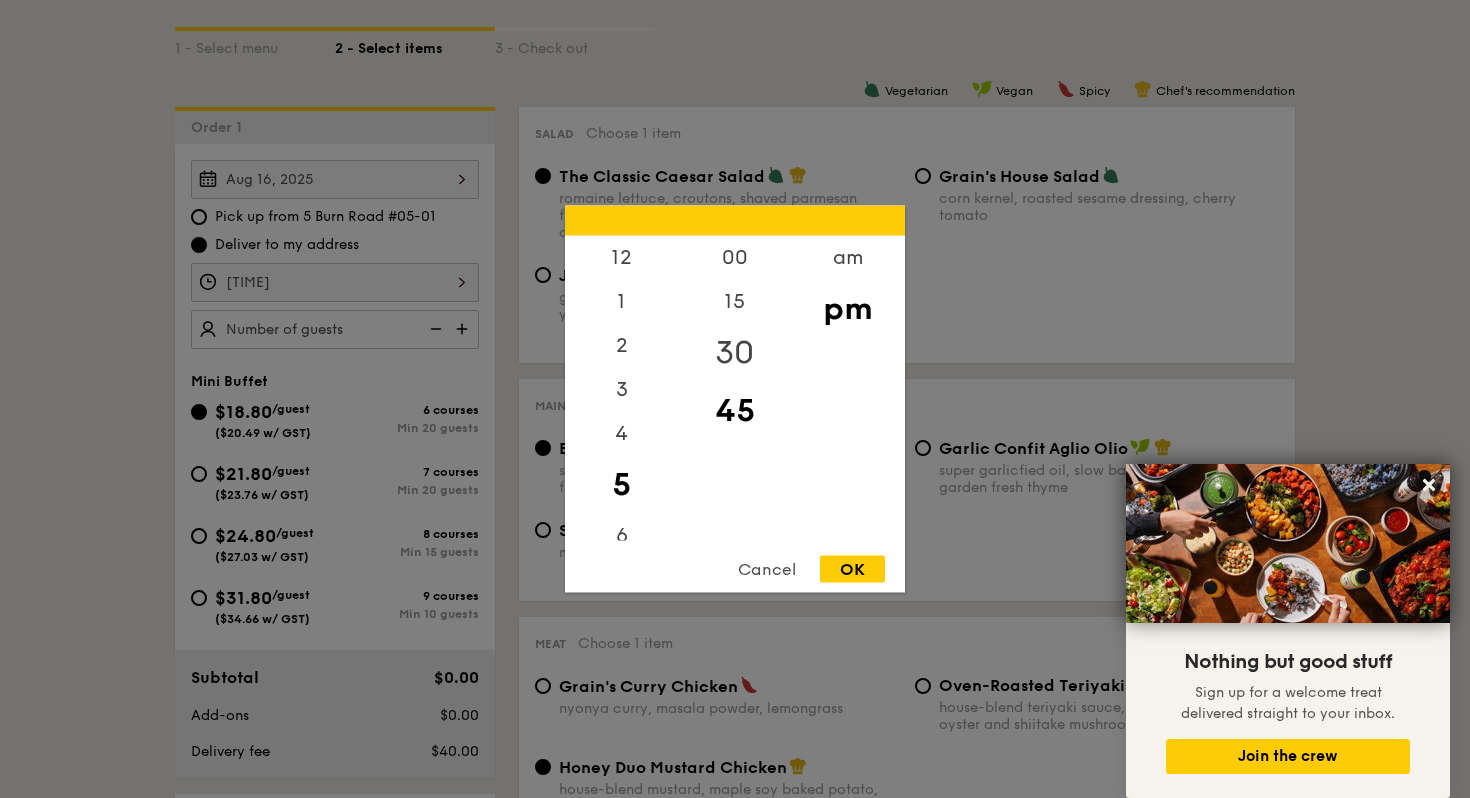 click on "30" at bounding box center (734, 353) 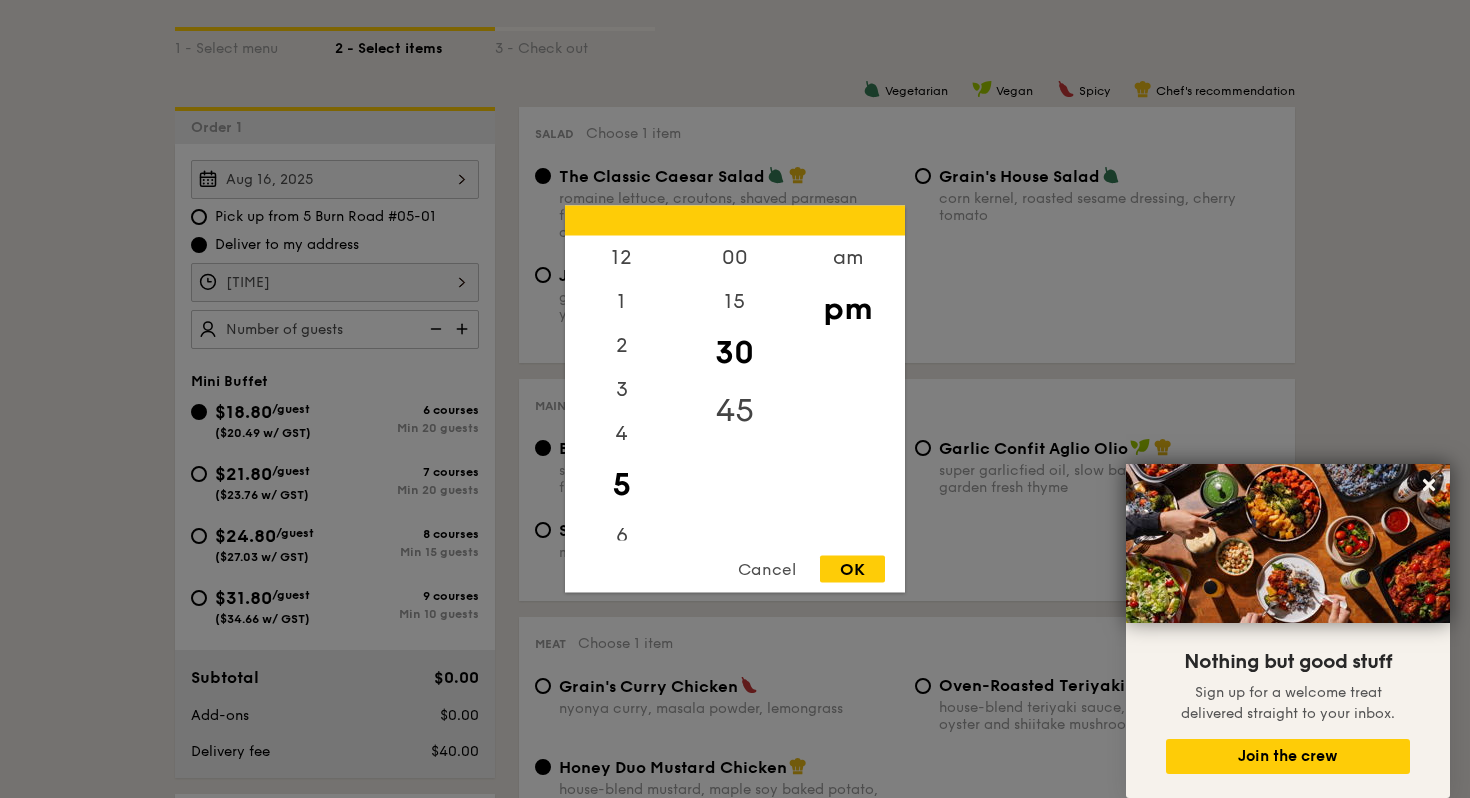 click on "45" at bounding box center [734, 411] 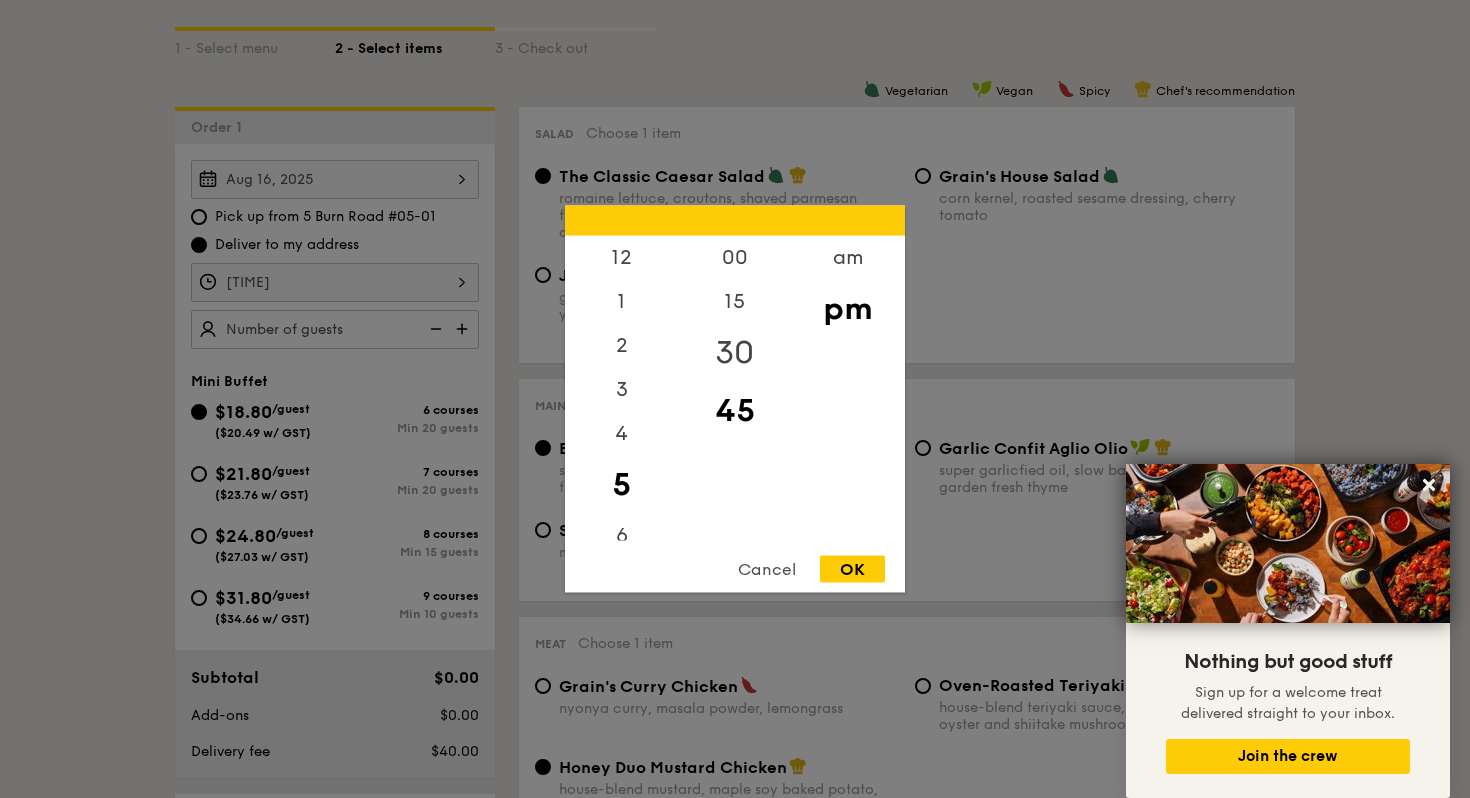 click on "30" at bounding box center [734, 353] 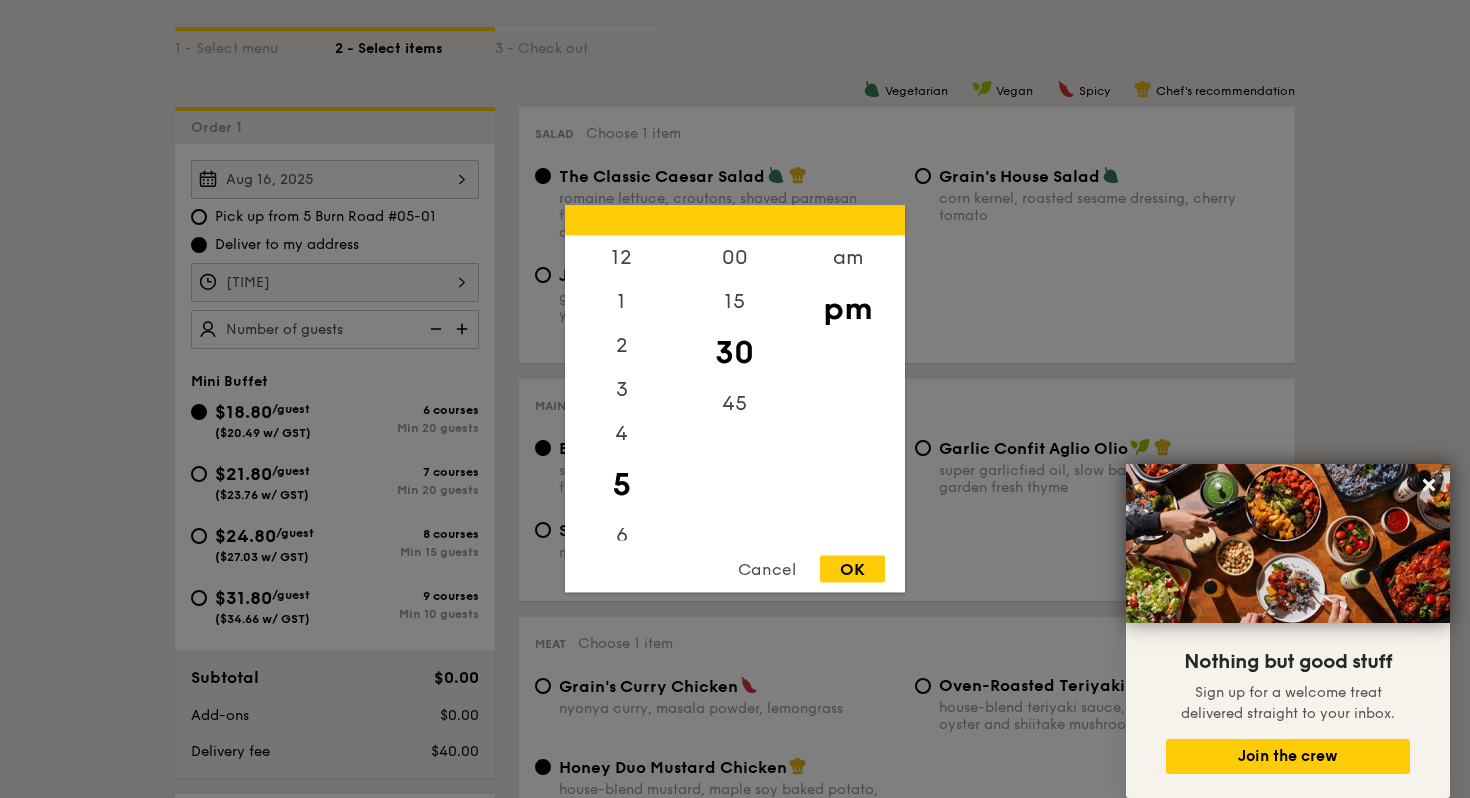 click on "OK" at bounding box center (852, 569) 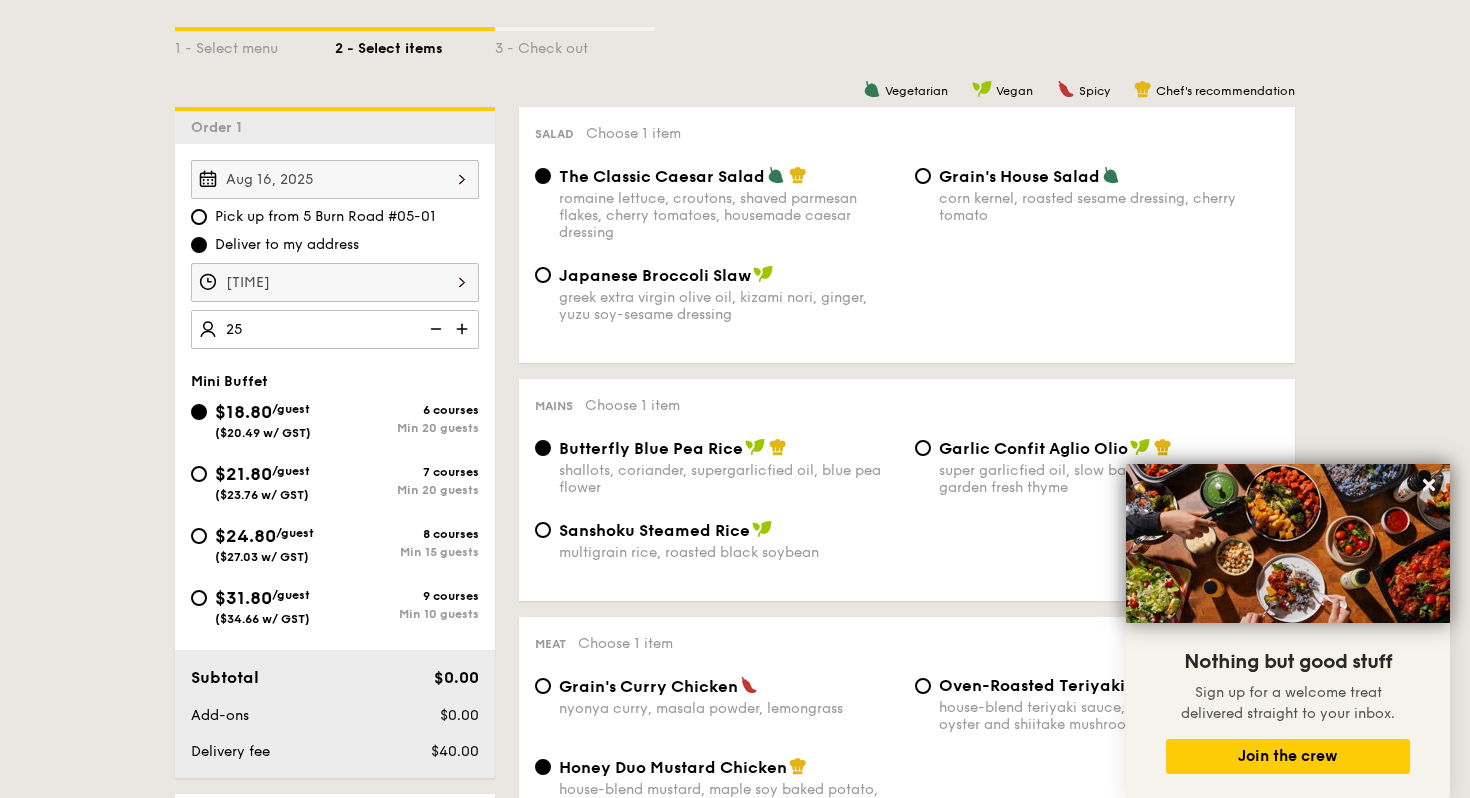 type on "25 guests" 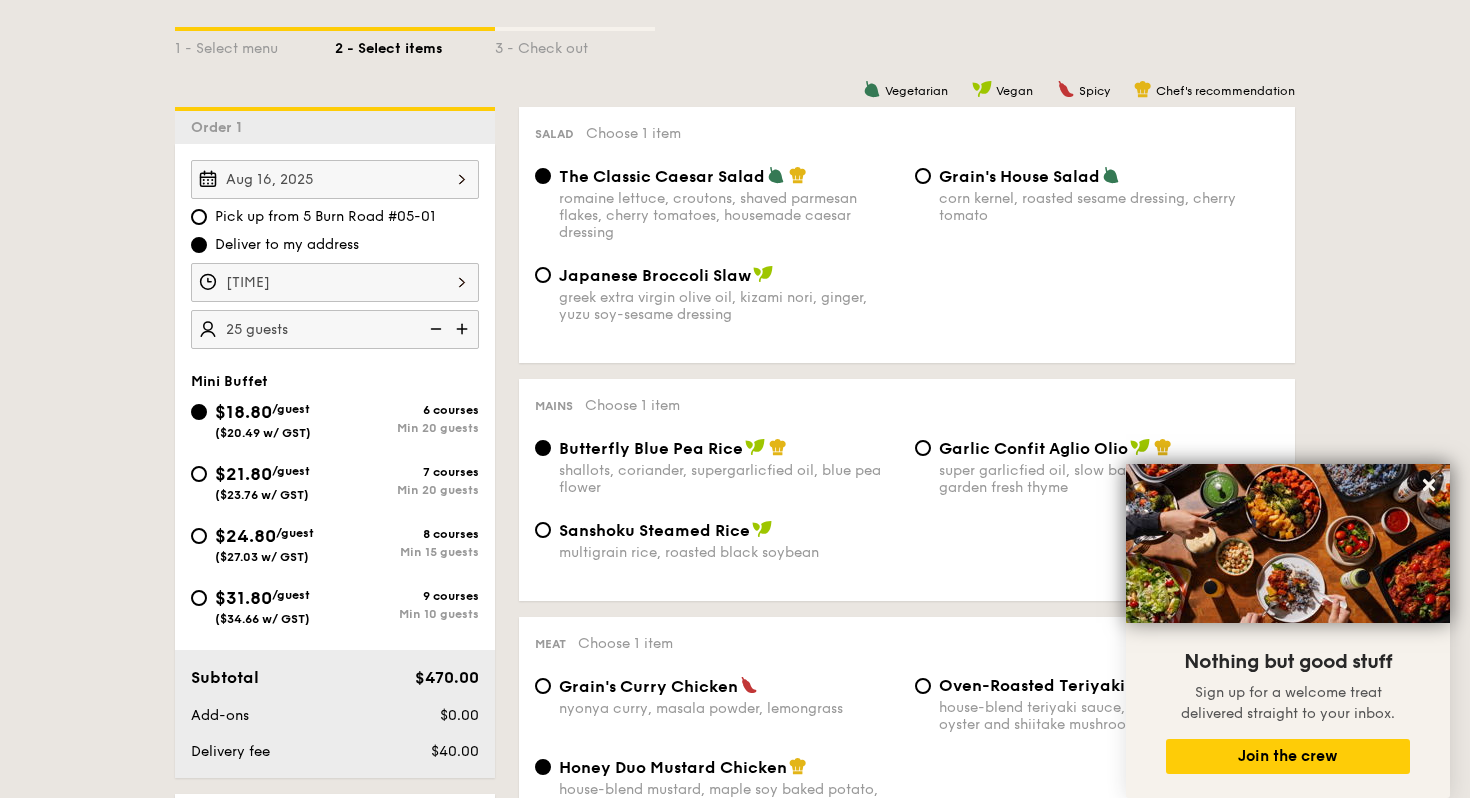 click on "1 - Select menu
2 - Select items
3 - Check out
Order 1
Aug 16, 2025
Pick up from 5 Burn Road #05-01
Deliver to my address
5:30PM      25 guests
Mini Buffet
$18.80
/guest
($20.49 w/ GST)
6 courses
Min 20 guests
$21.80
/guest
($23.76 w/ GST)
7 courses
Min 20 guests
$24.80
/guest
($27.03 w/ GST)
8 courses
Min 15 guests
$31.80
/guest
($34.66 w/ GST)
9 courses
Min 10 guests
Subtotal
$470.00
Add-ons
$0.00
Delivery fee
$40.00
Total
$510.00
Total (w/ GST)
$555.90
5:30PM ,  . 0 0" at bounding box center (735, 1975) 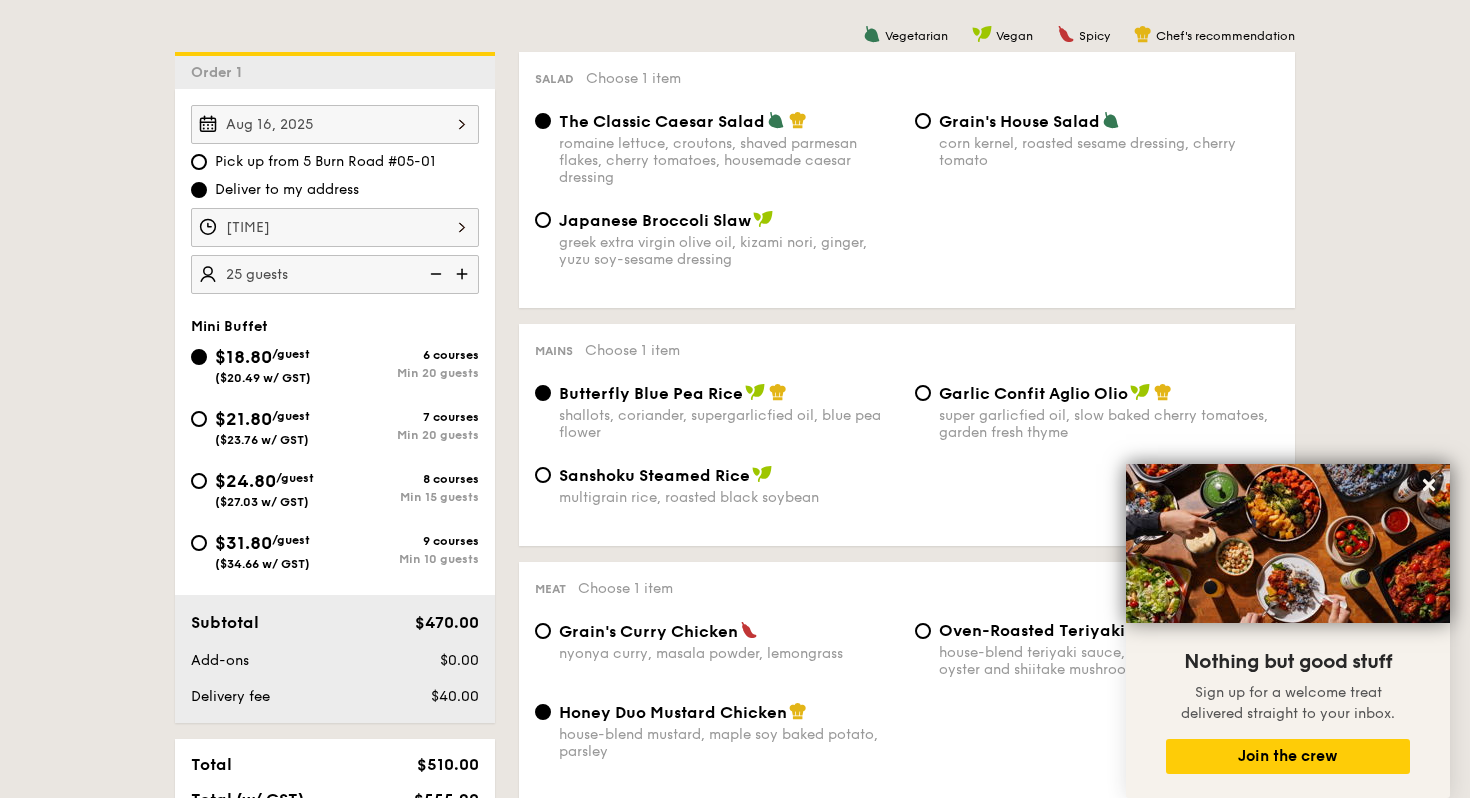 scroll, scrollTop: 529, scrollLeft: 0, axis: vertical 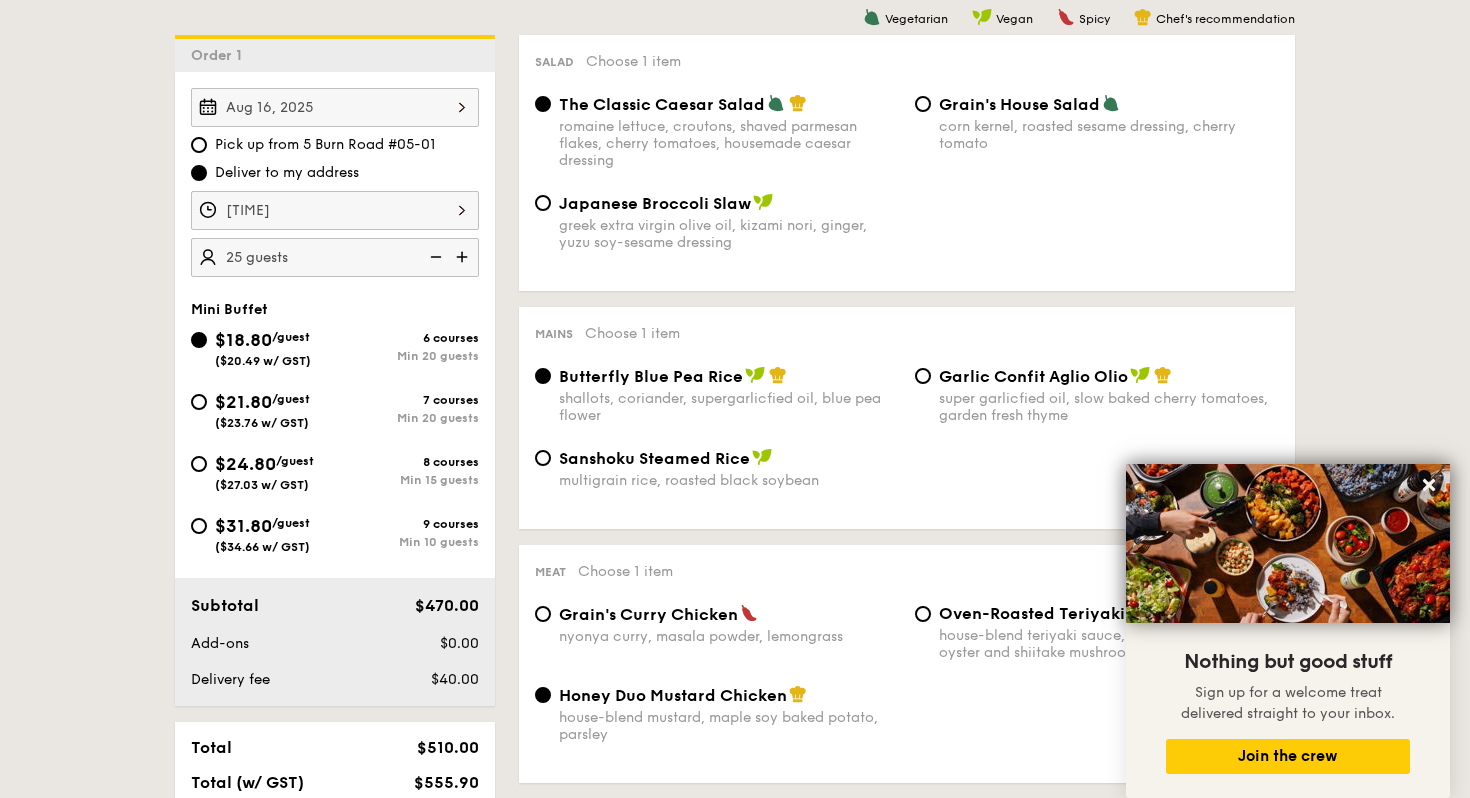 click on "$21.80" at bounding box center [243, 402] 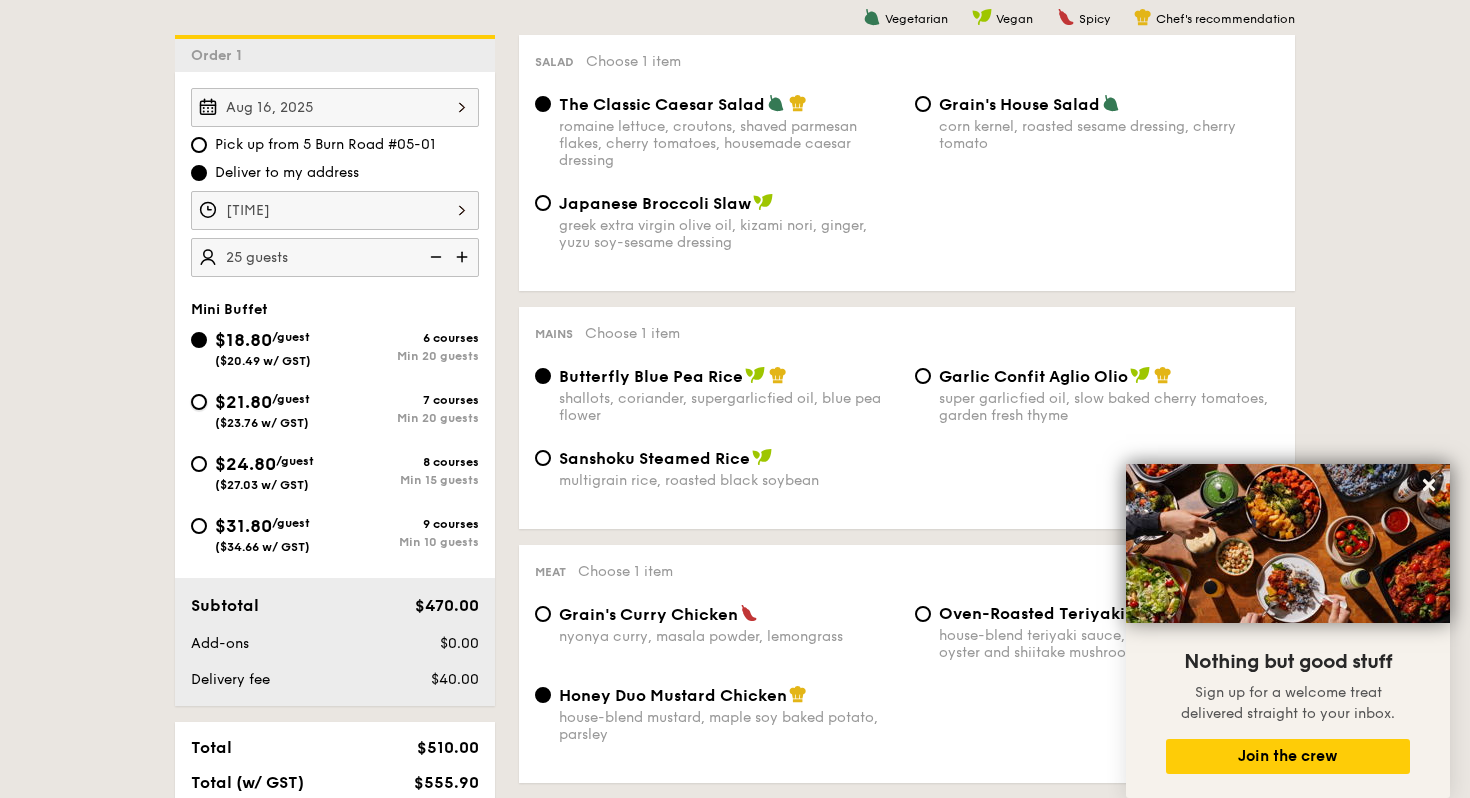 click on "$21.80
/guest
($23.76 w/ GST)
7 courses
Min 20 guests" at bounding box center (199, 402) 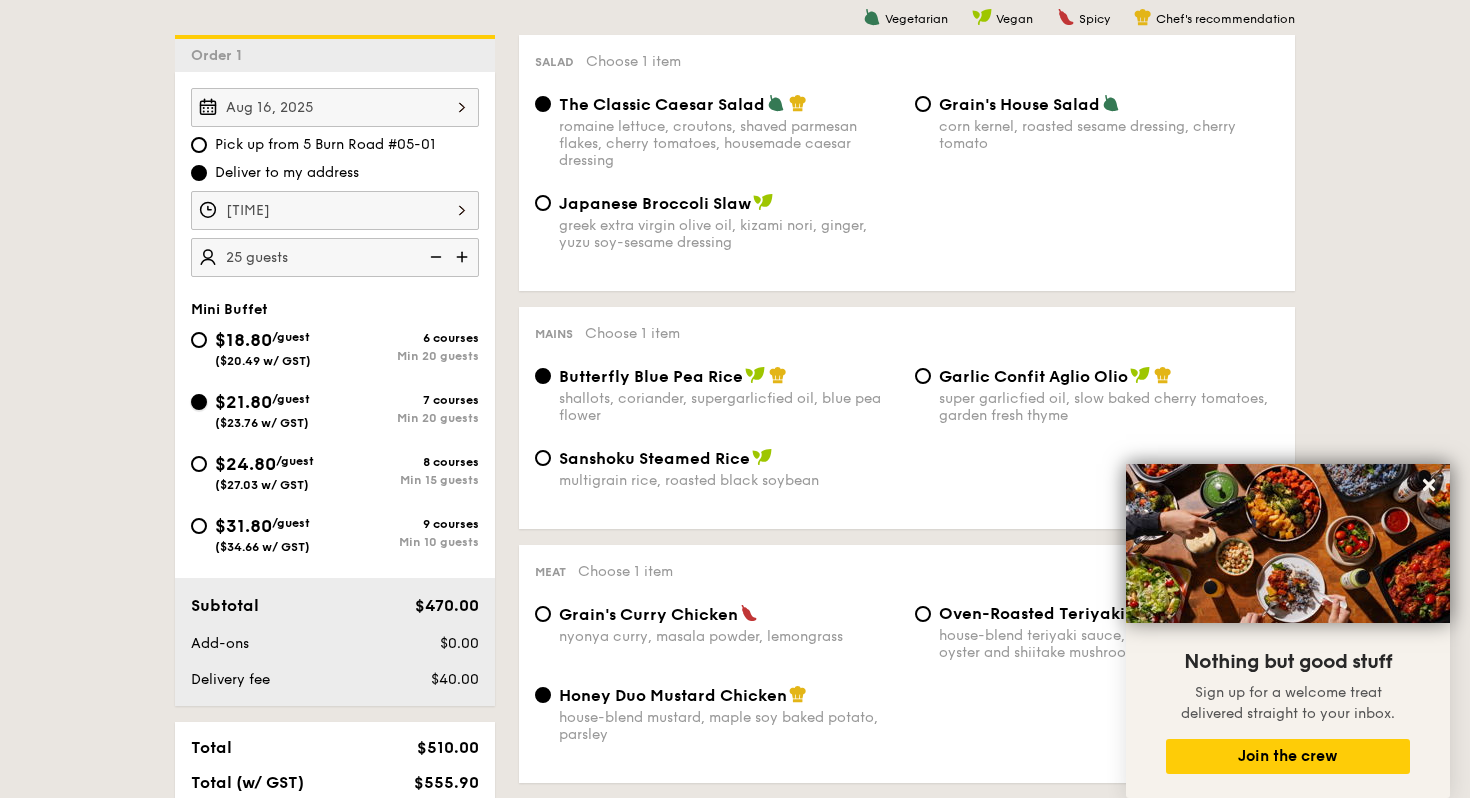 radio on "true" 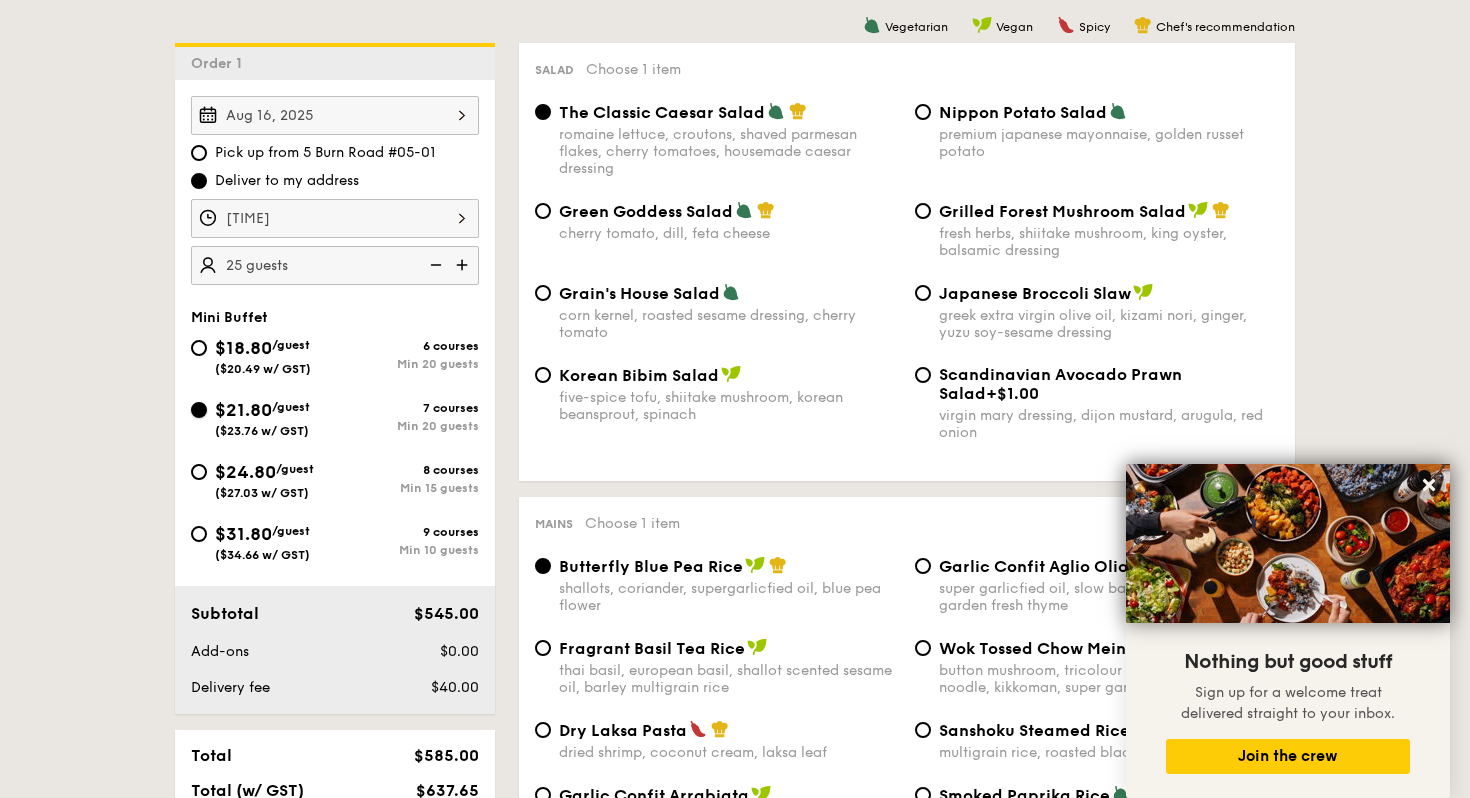 scroll, scrollTop: 544, scrollLeft: 0, axis: vertical 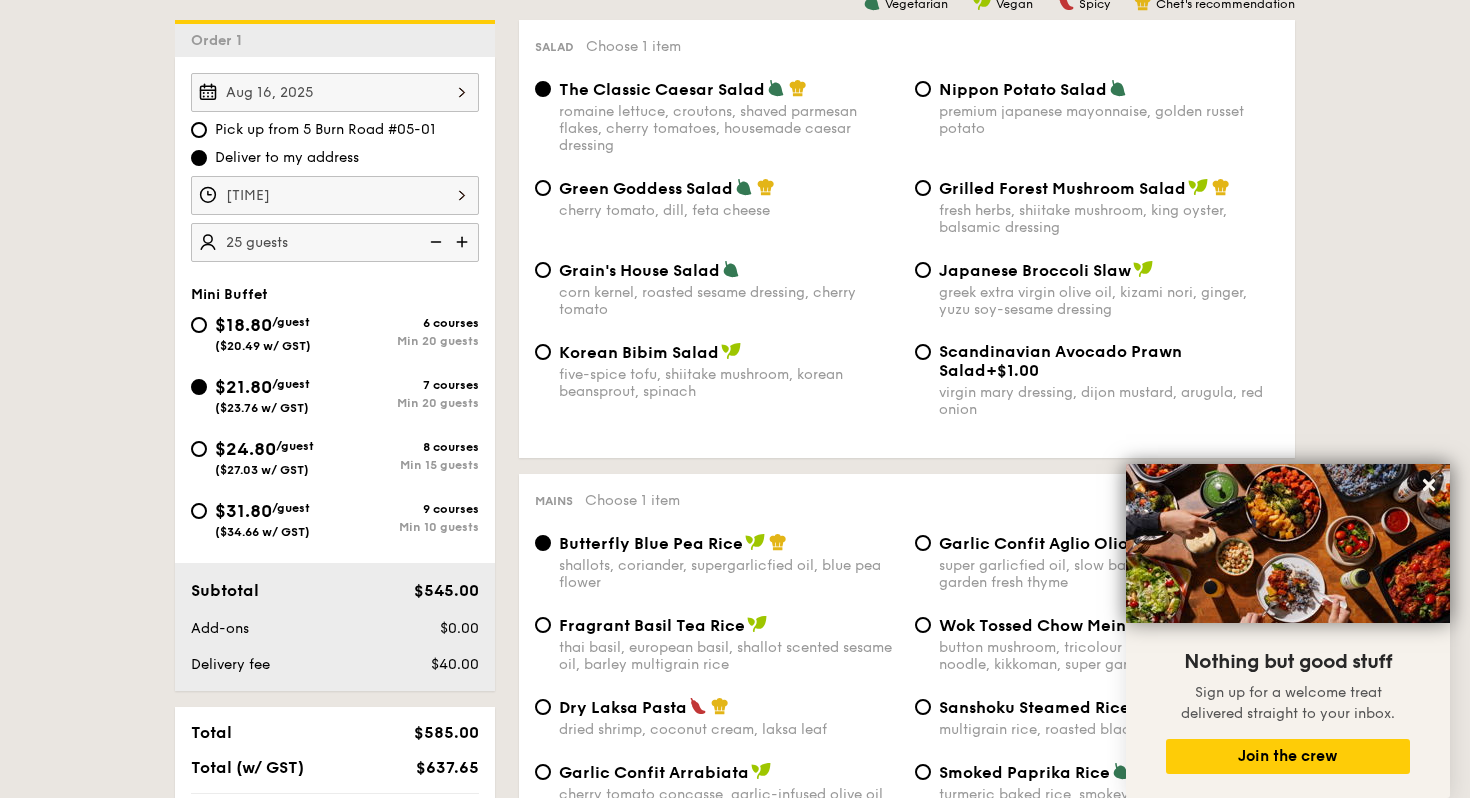 click on "Green Goddess Salad cherry tomato, dill, feta cheese Grilled Forest Mushroom Salad fresh herbs, shiitake mushroom, king oyster, balsamic dressing" at bounding box center [907, 219] 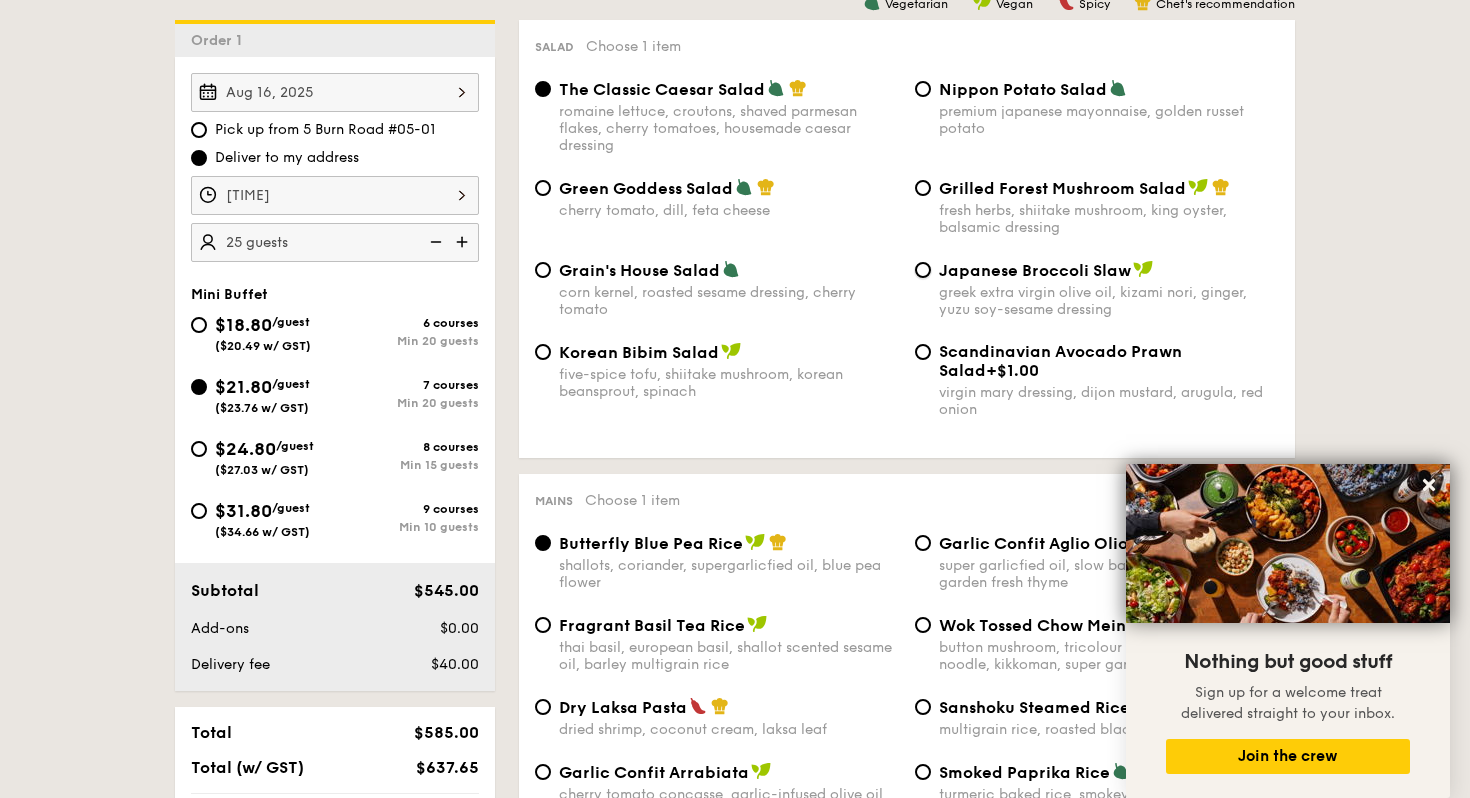 click on "Japanese Broccoli Slaw greek extra virgin olive oil, kizami nori, ginger, yuzu soy-sesame dressing" at bounding box center [923, 270] 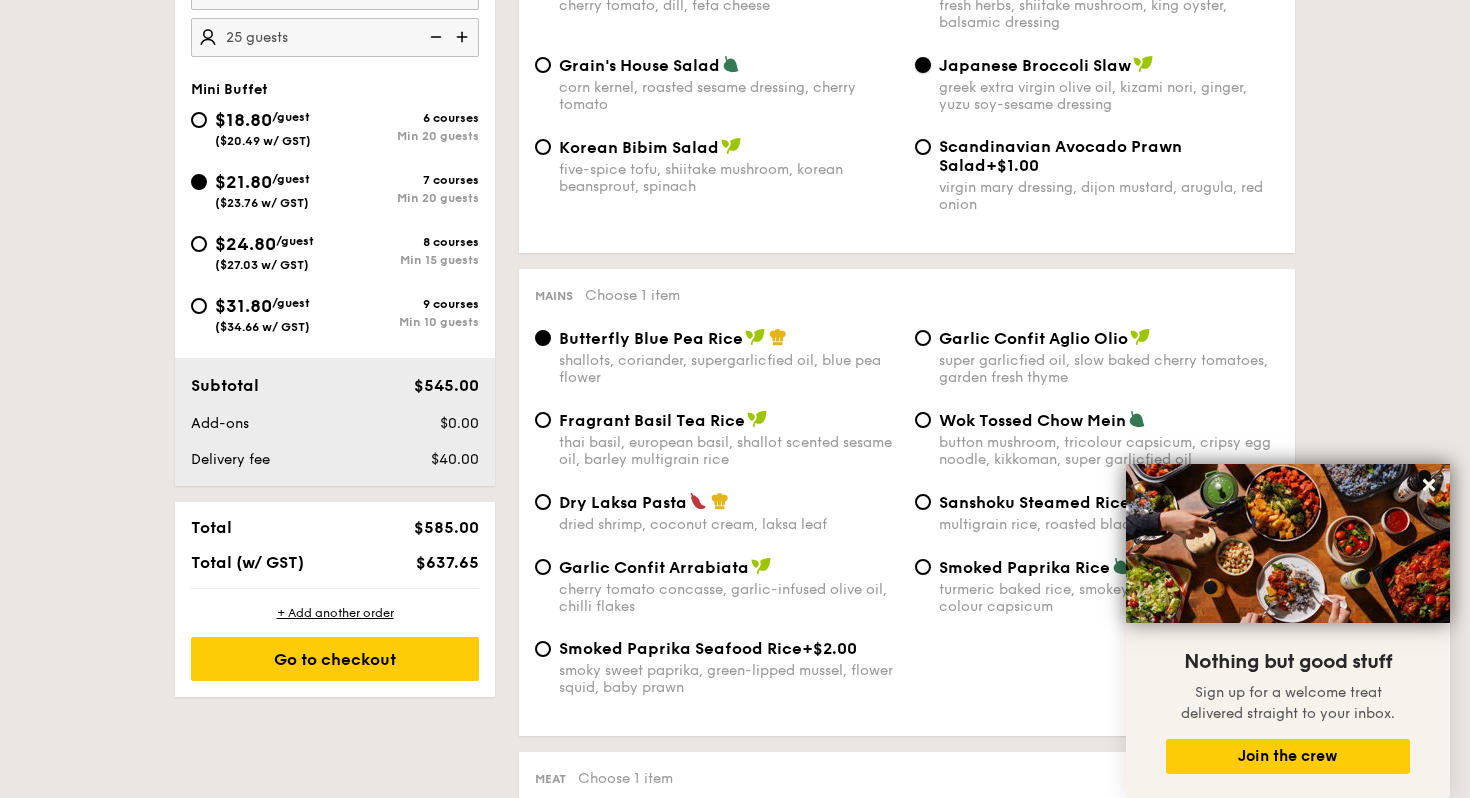 scroll, scrollTop: 951, scrollLeft: 0, axis: vertical 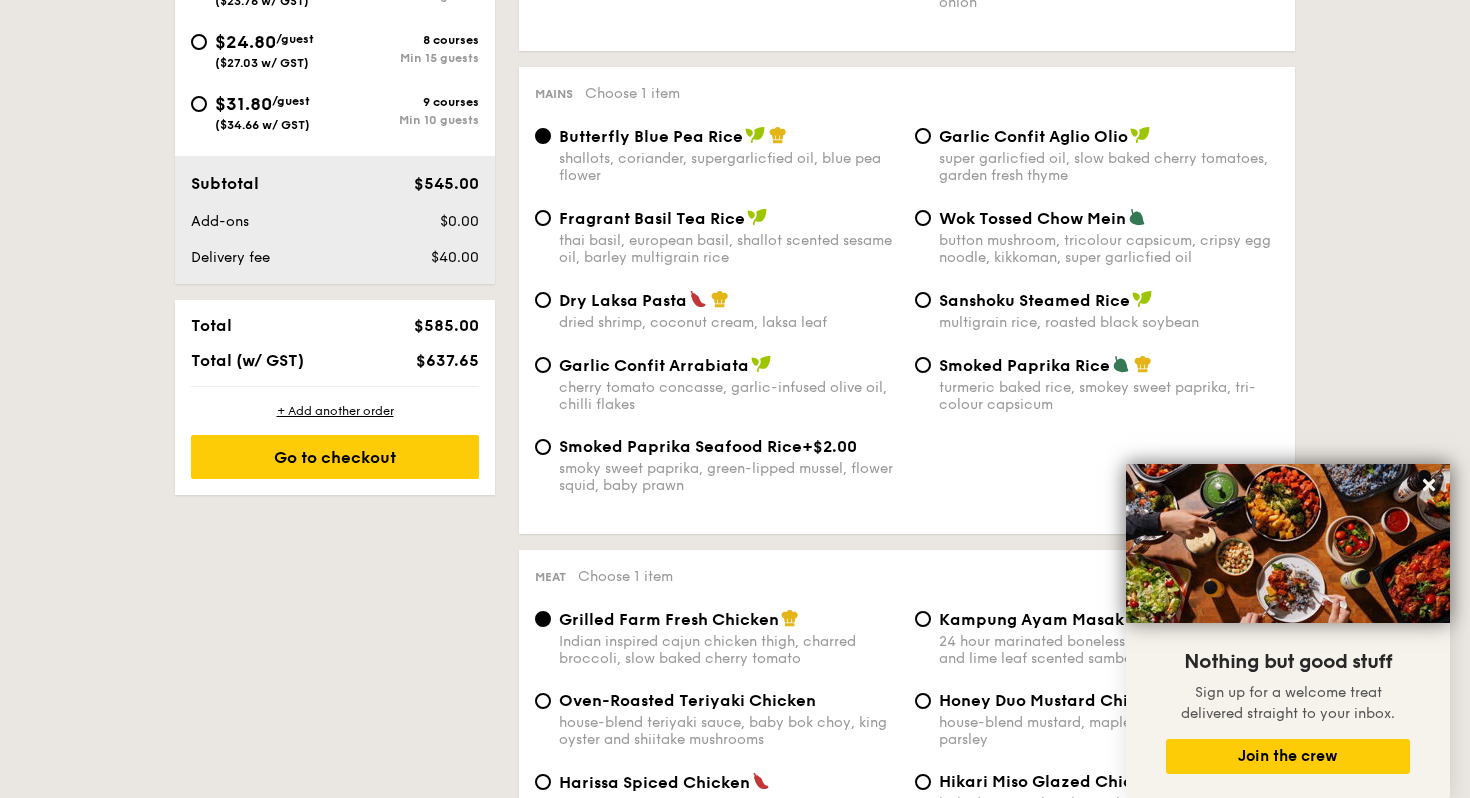 click on "Garlic Confit Arrabiata cherry tomato concasse, garlic-infused olive oil, chilli flakes" at bounding box center (729, 384) 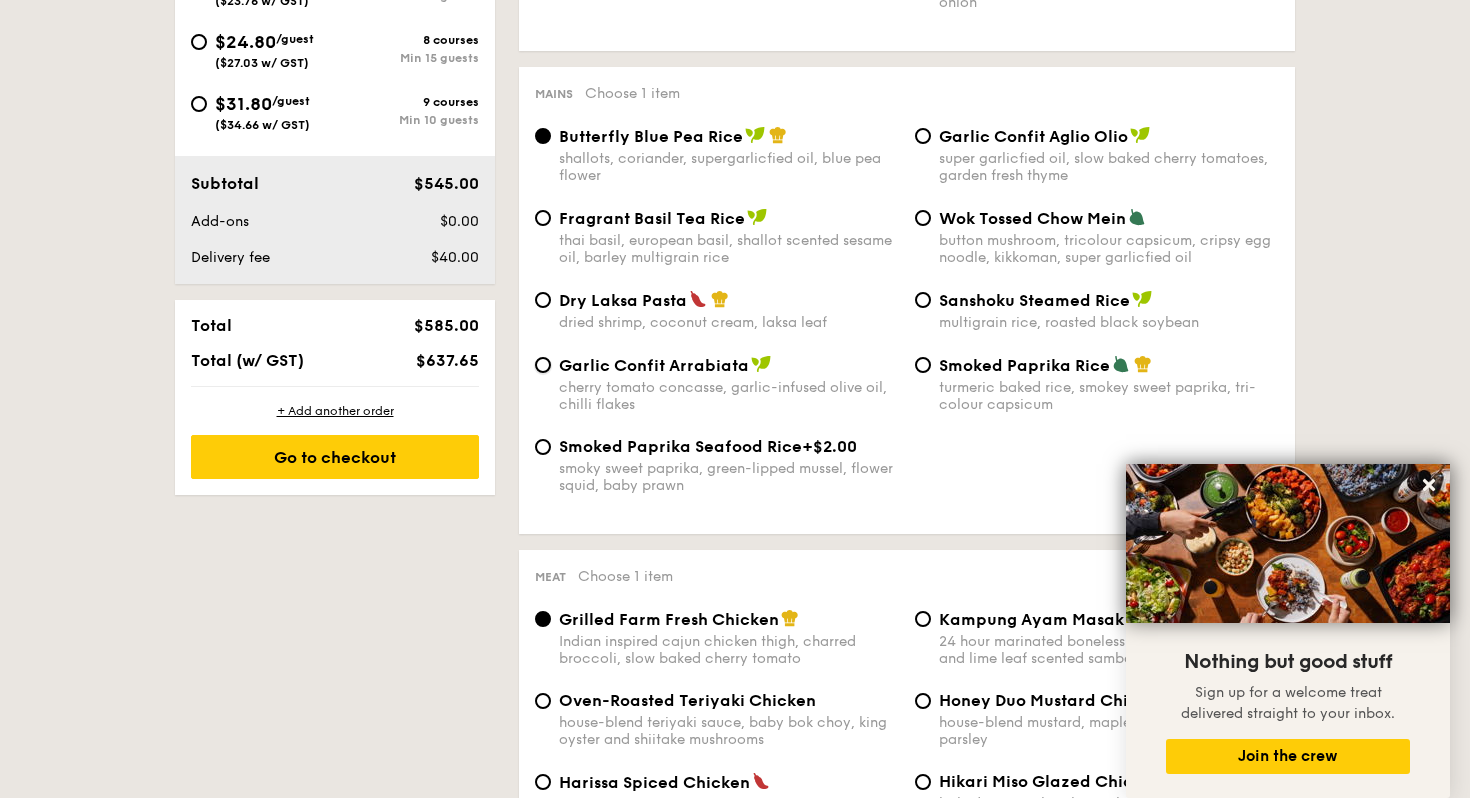 click on "Garlic Confit Arrabiata cherry tomato concasse, garlic-infused olive oil, chilli flakes" at bounding box center (543, 365) 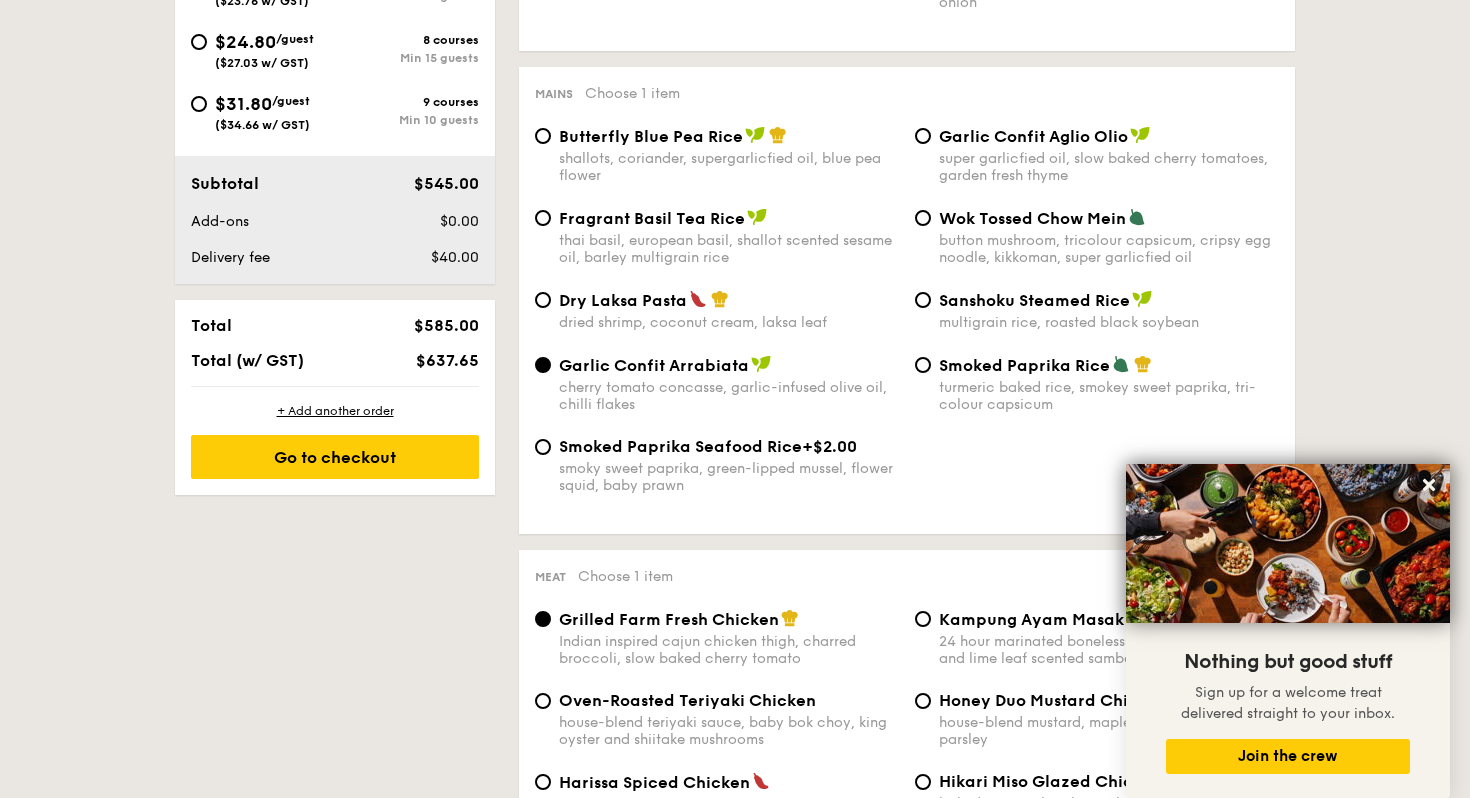click on "Garlic Confit Aglio Olio" at bounding box center [1033, 136] 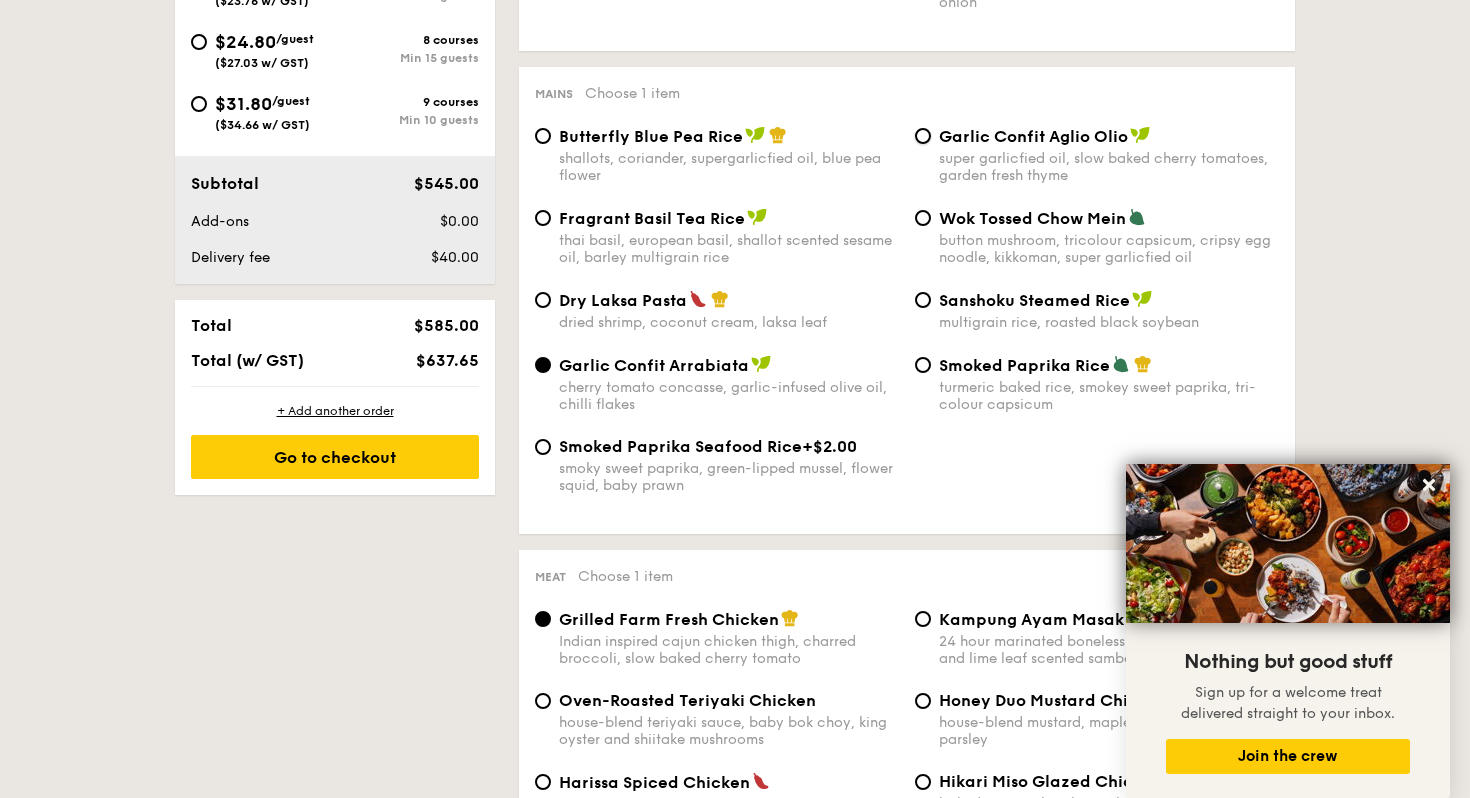 click on "Garlic Confit Aglio Olio super garlicfied oil, slow baked cherry tomatoes, garden fresh thyme" at bounding box center [923, 136] 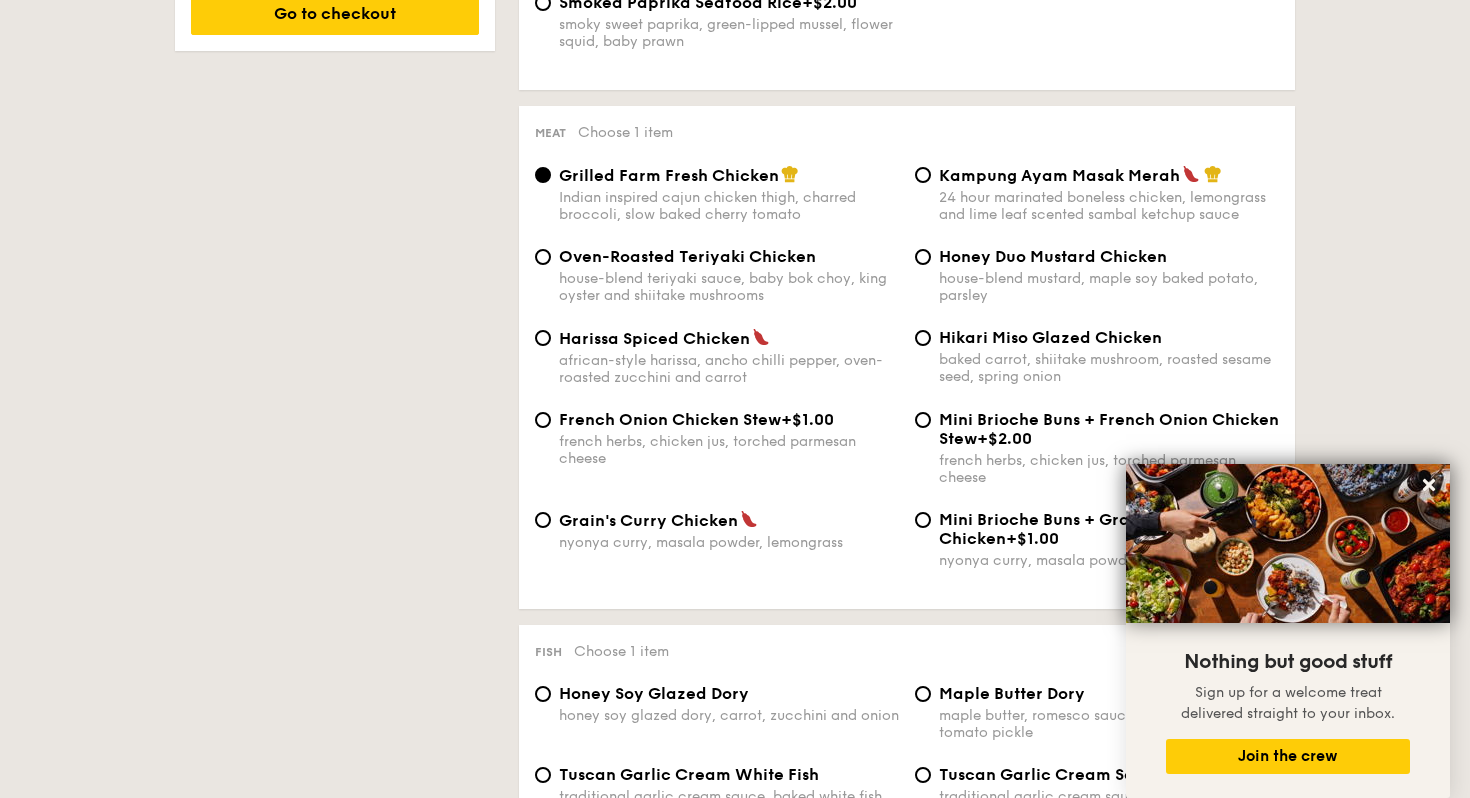 scroll, scrollTop: 1398, scrollLeft: 0, axis: vertical 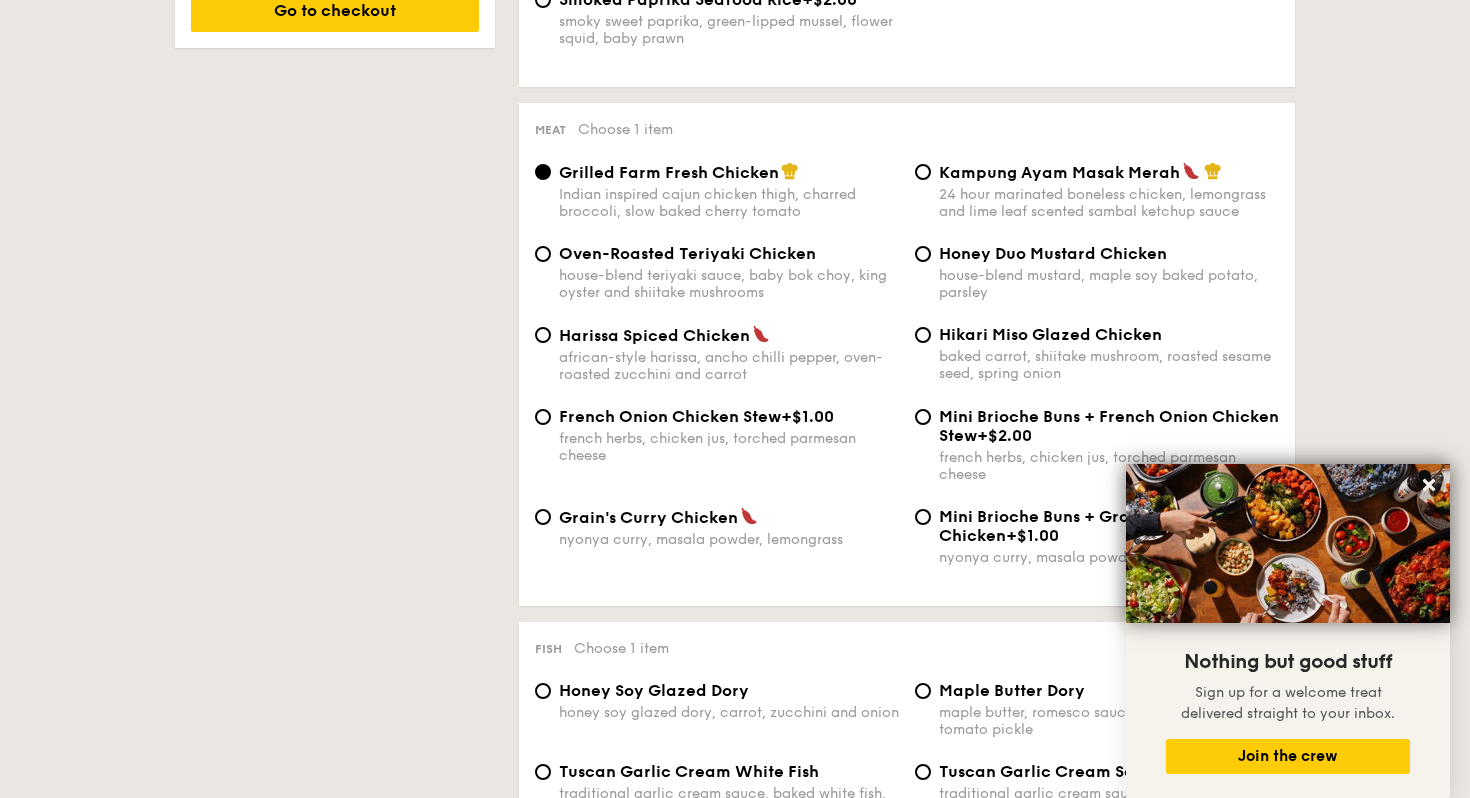 click on "24 hour marinated boneless chicken, lemongrass and lime leaf scented sambal ketchup sauce" at bounding box center (1109, 203) 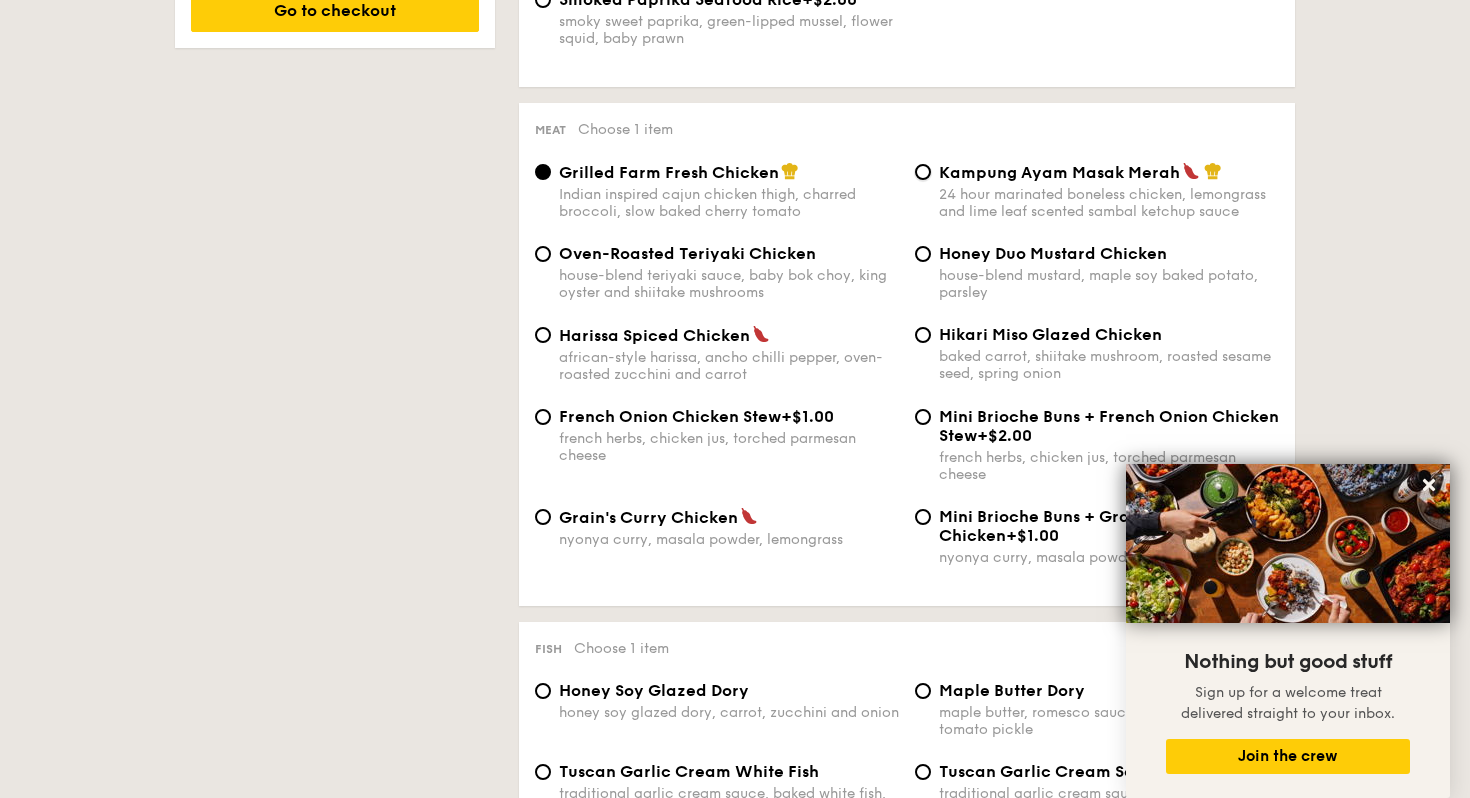 click on "Kampung Ayam Masak Merah 24 hour marinated boneless chicken, lemongrass and lime leaf scented sambal ketchup sauce" at bounding box center [923, 172] 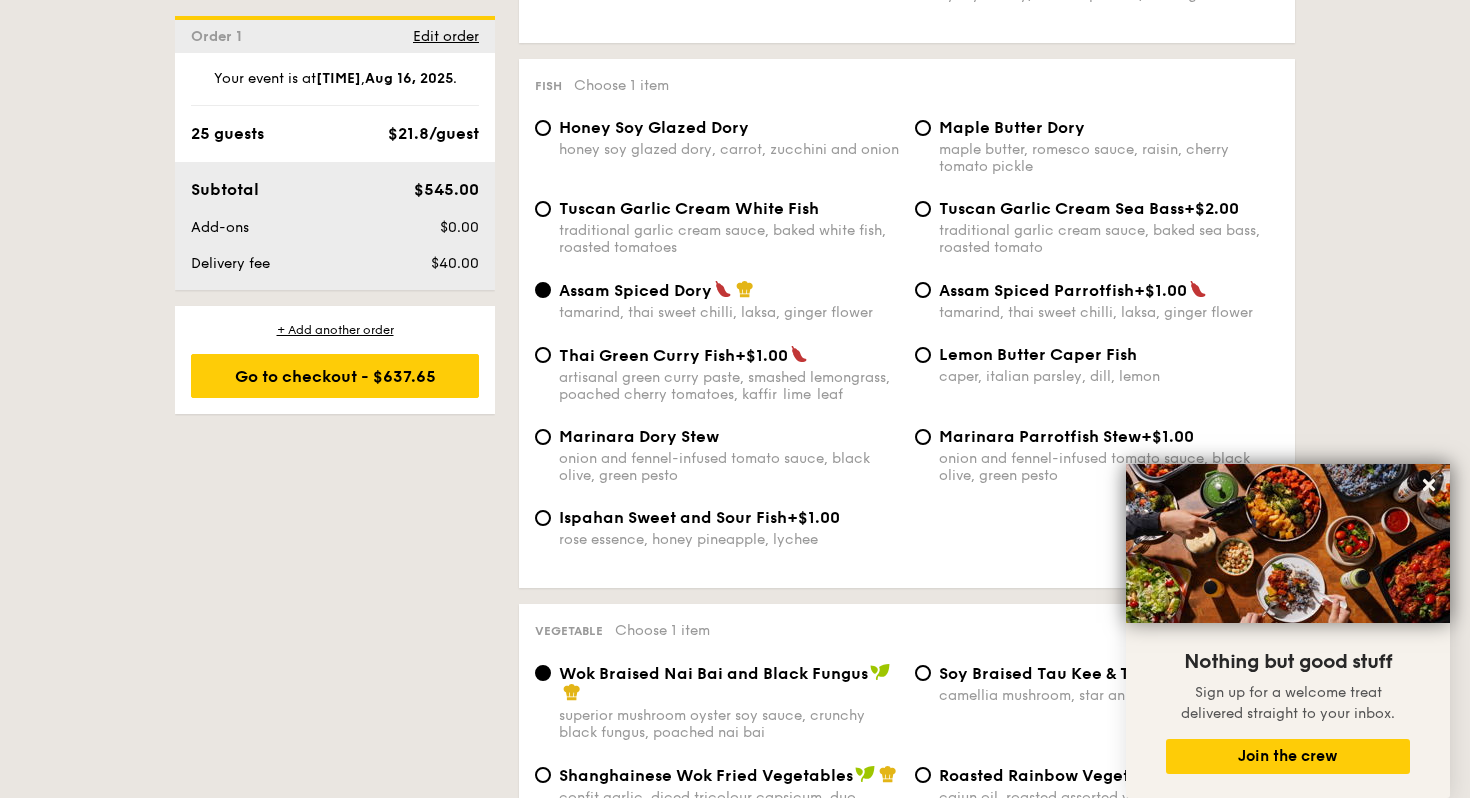 scroll, scrollTop: 1963, scrollLeft: 0, axis: vertical 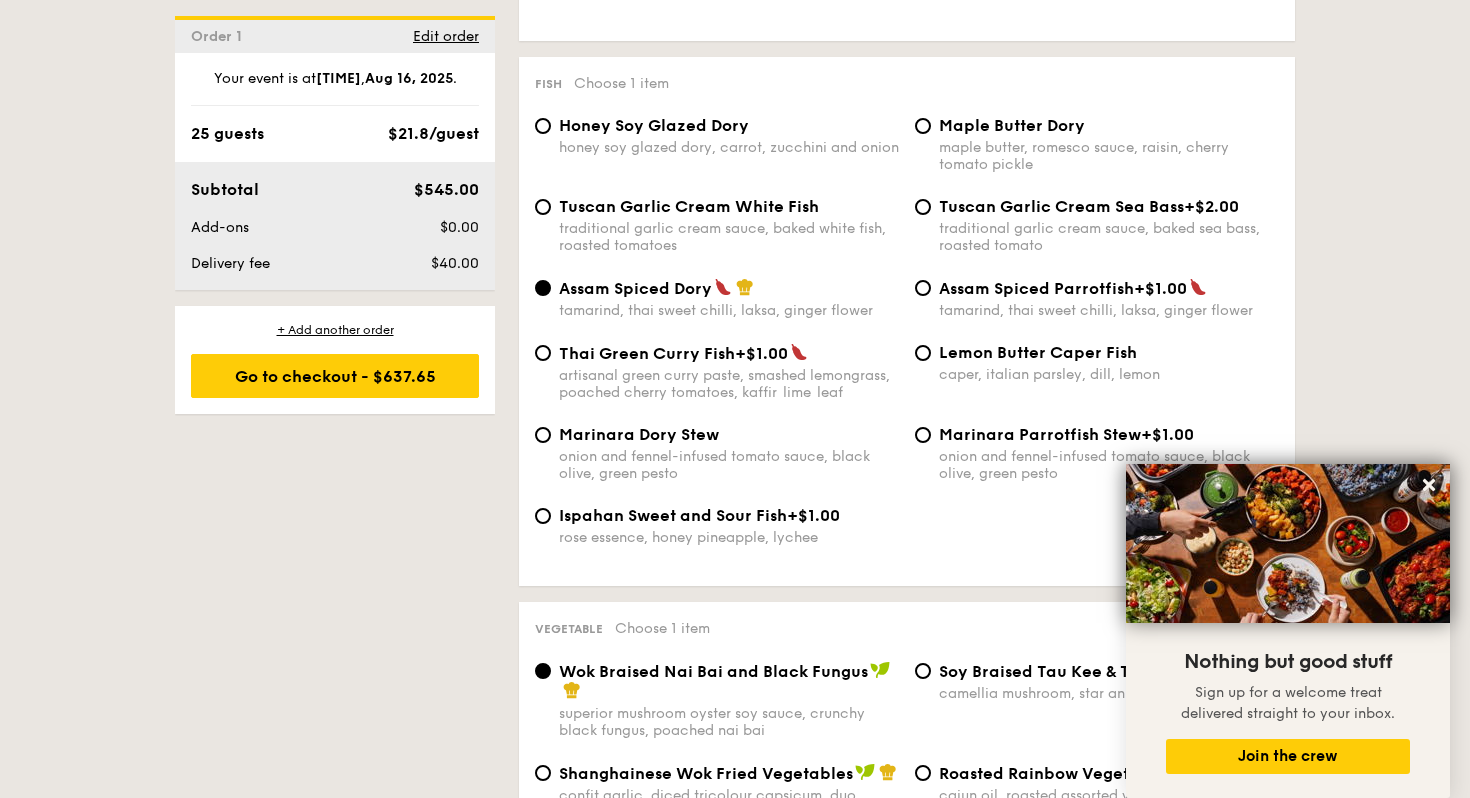 click on "Lemon Butter Caper Fish" at bounding box center [1038, 352] 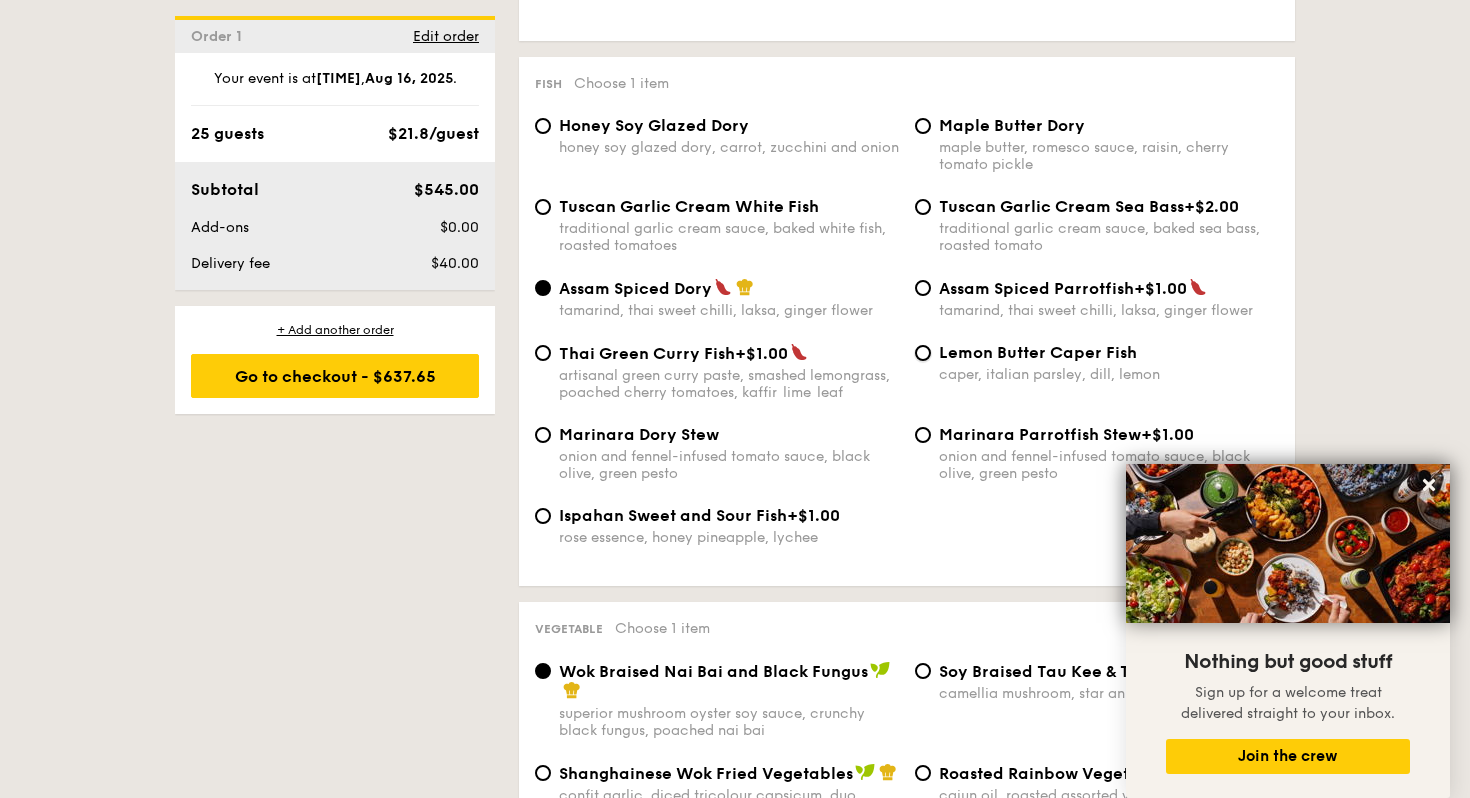 click on "Lemon Butter Caper Fish caper, italian parsley, dill, lemon" at bounding box center (923, 353) 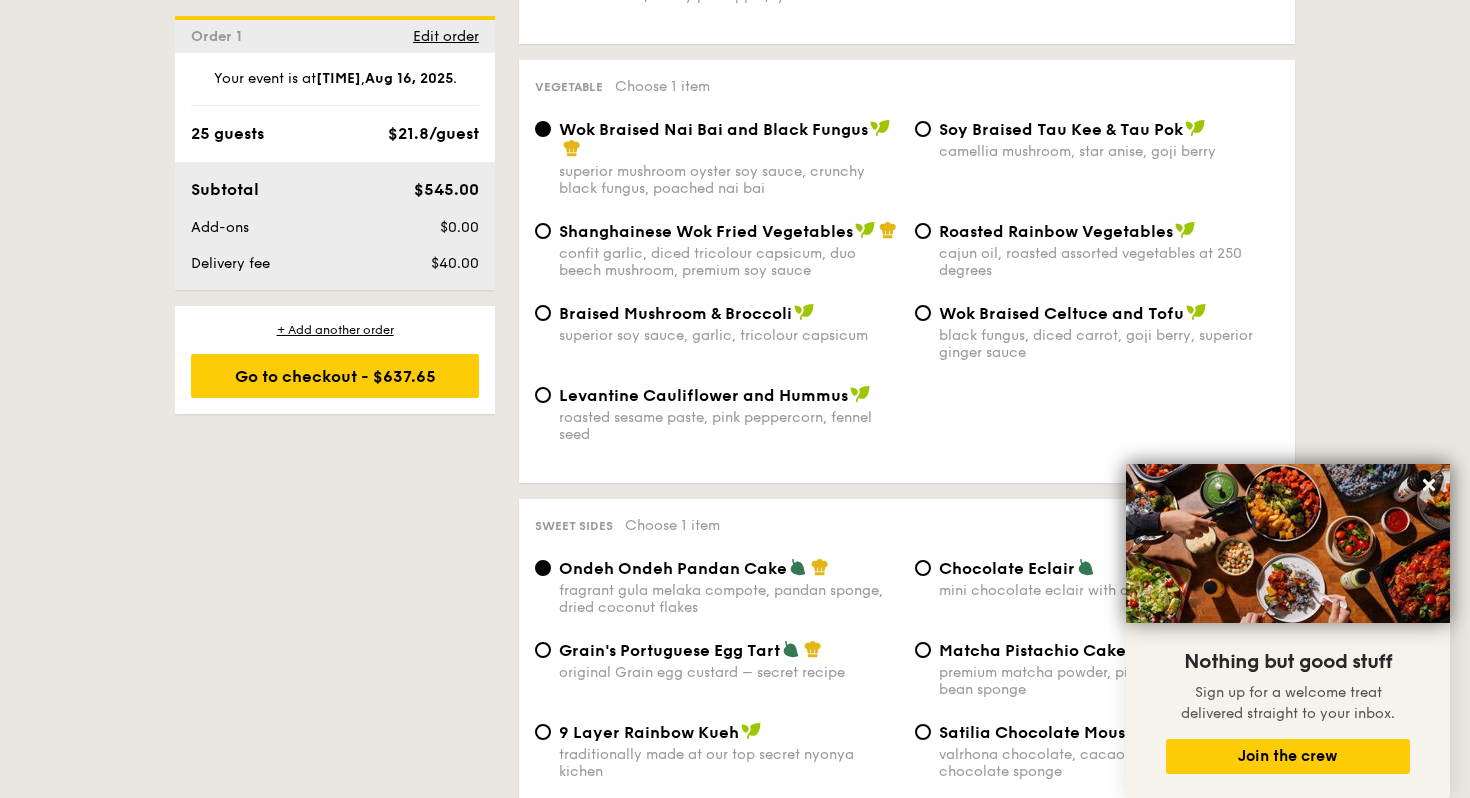 scroll, scrollTop: 2518, scrollLeft: 0, axis: vertical 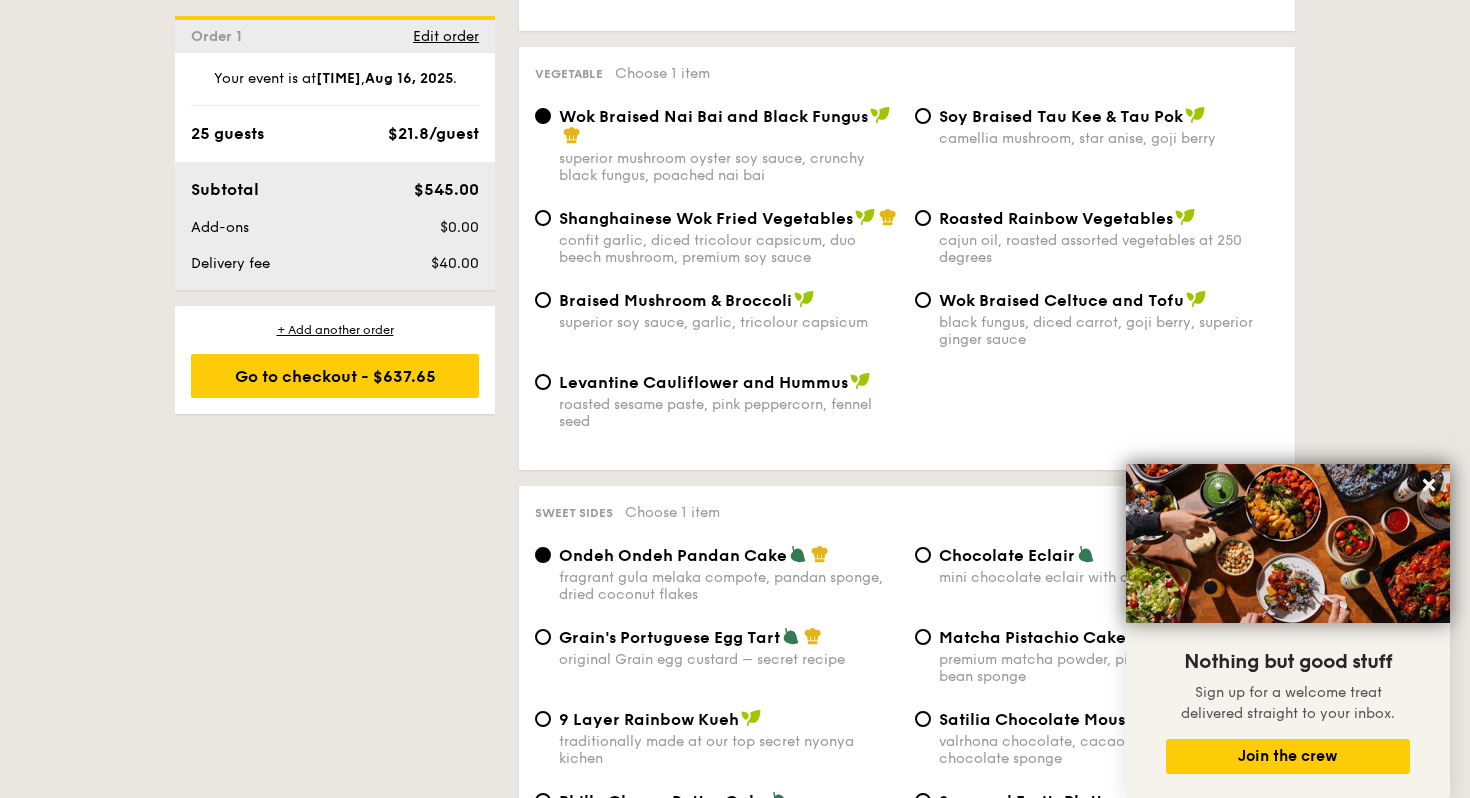click on "confit garlic, diced tricolour capsicum, duo beech mushroom, premium soy sauce" at bounding box center (729, 249) 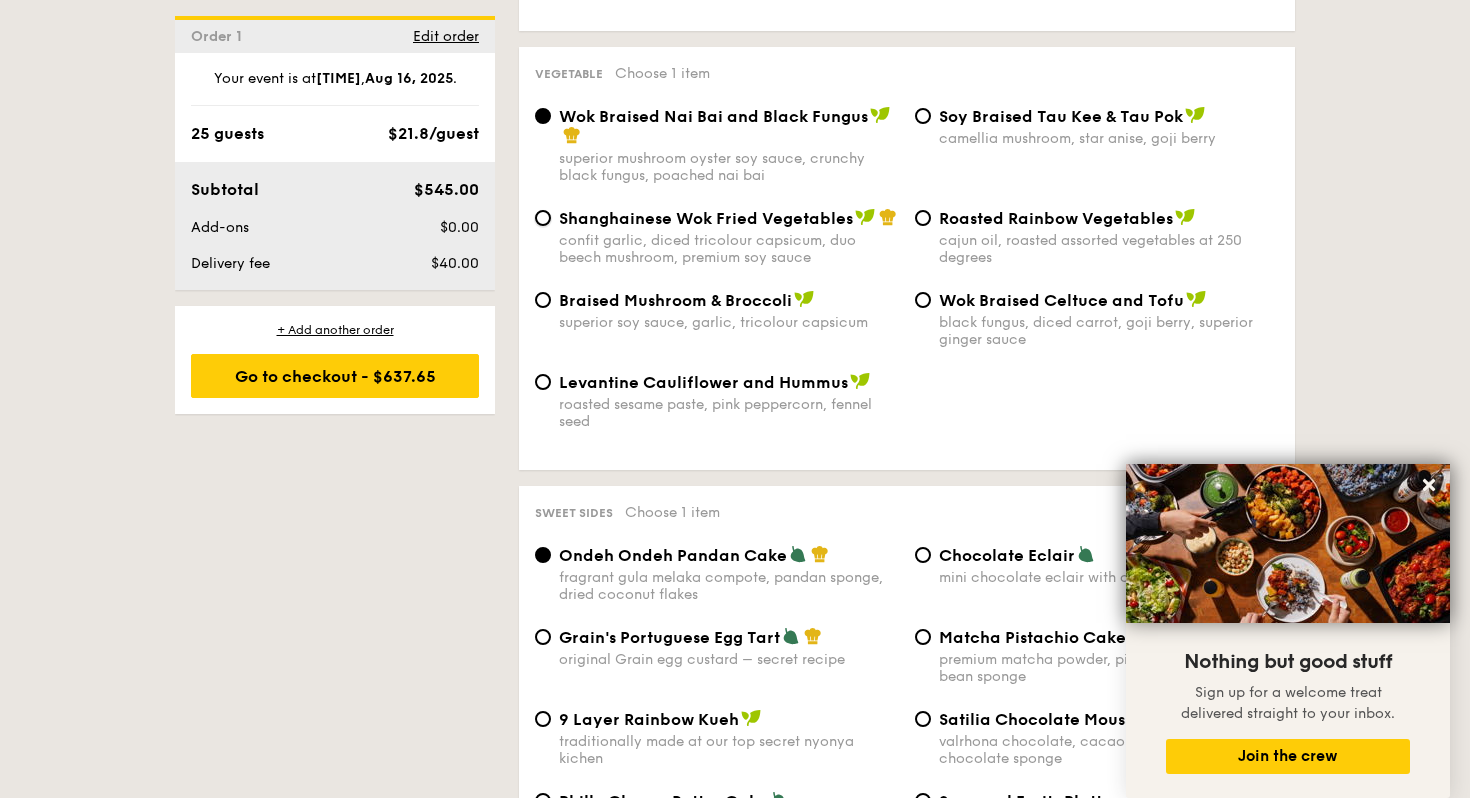 click on "Shanghainese Wok Fried Vegetables confit garlic, diced tricolour capsicum, duo beech mushroom, premium soy sauce" at bounding box center (543, 218) 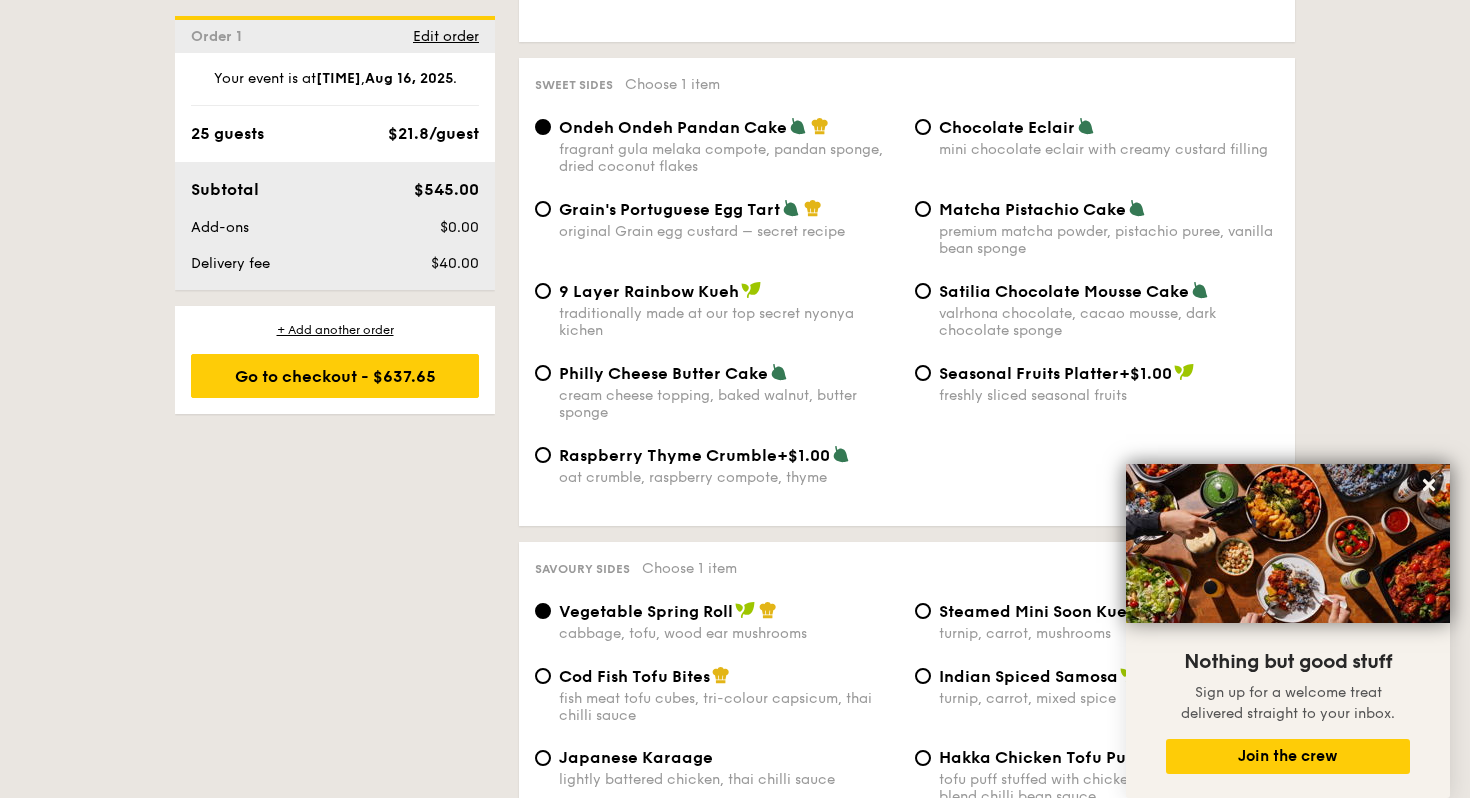 click on "traditionally made at our top secret nyonya kichen" at bounding box center [729, 322] 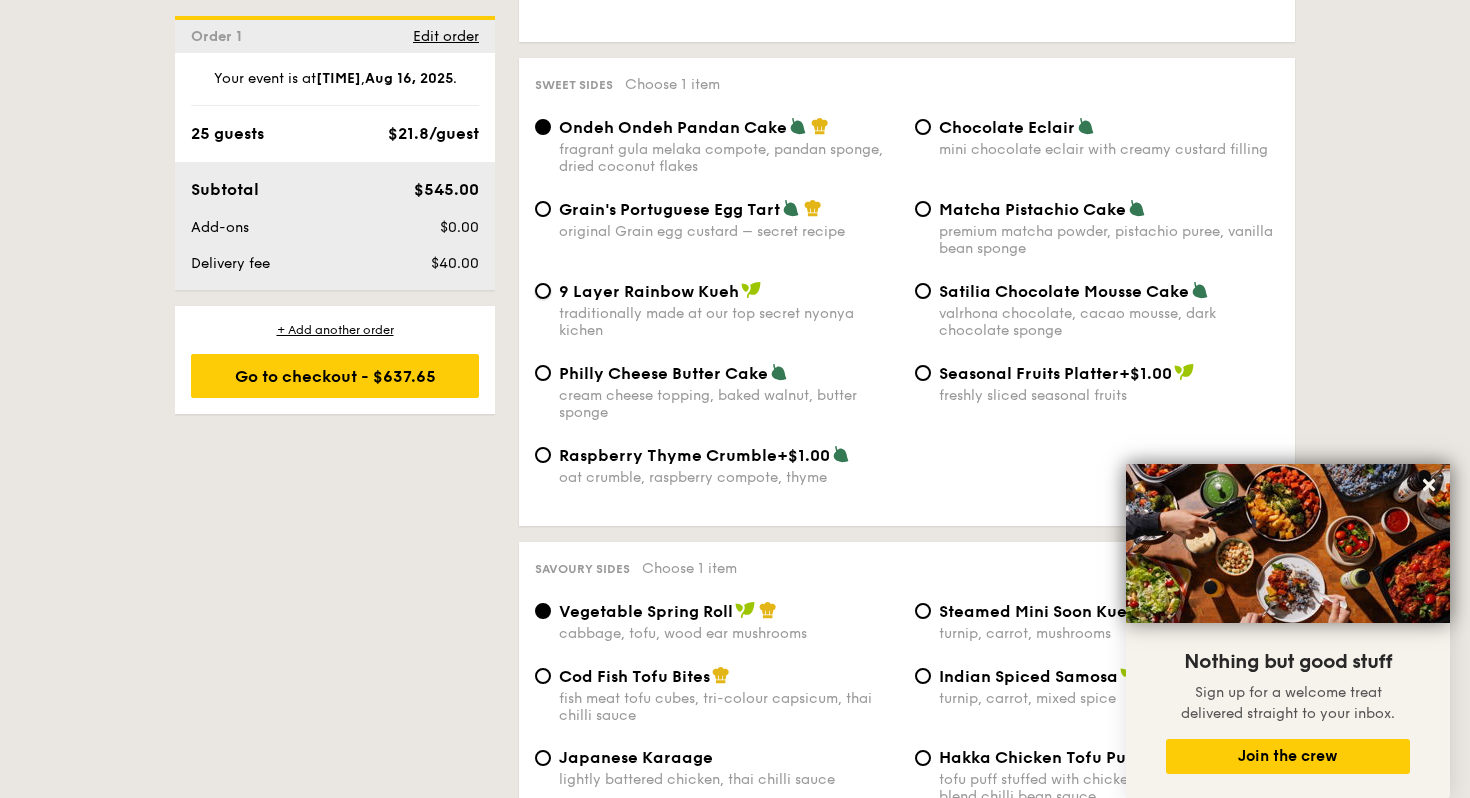 click on "9 Layer Rainbow Kueh traditionally made at our top secret nyonya kichen" at bounding box center (543, 291) 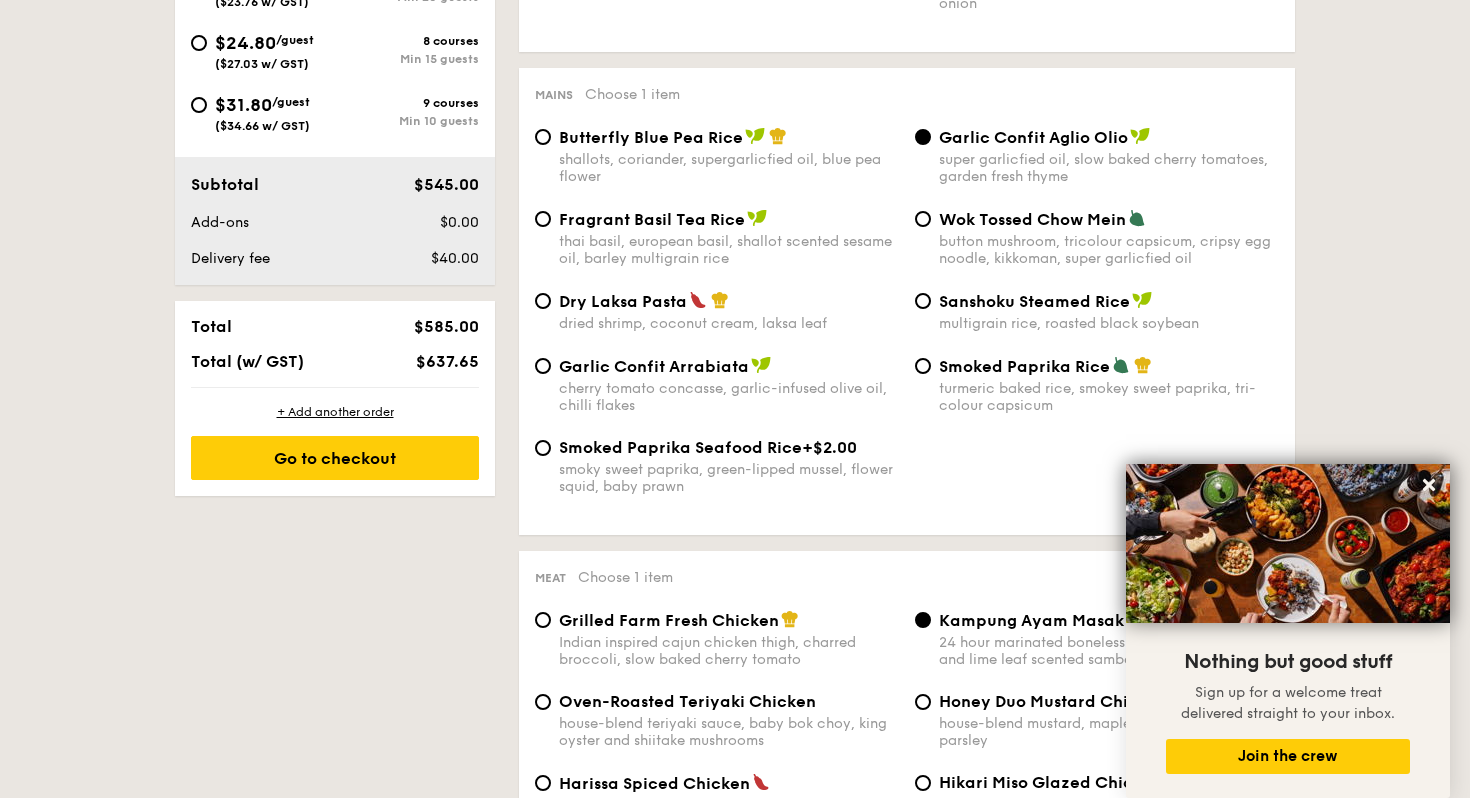 scroll, scrollTop: 1286, scrollLeft: 0, axis: vertical 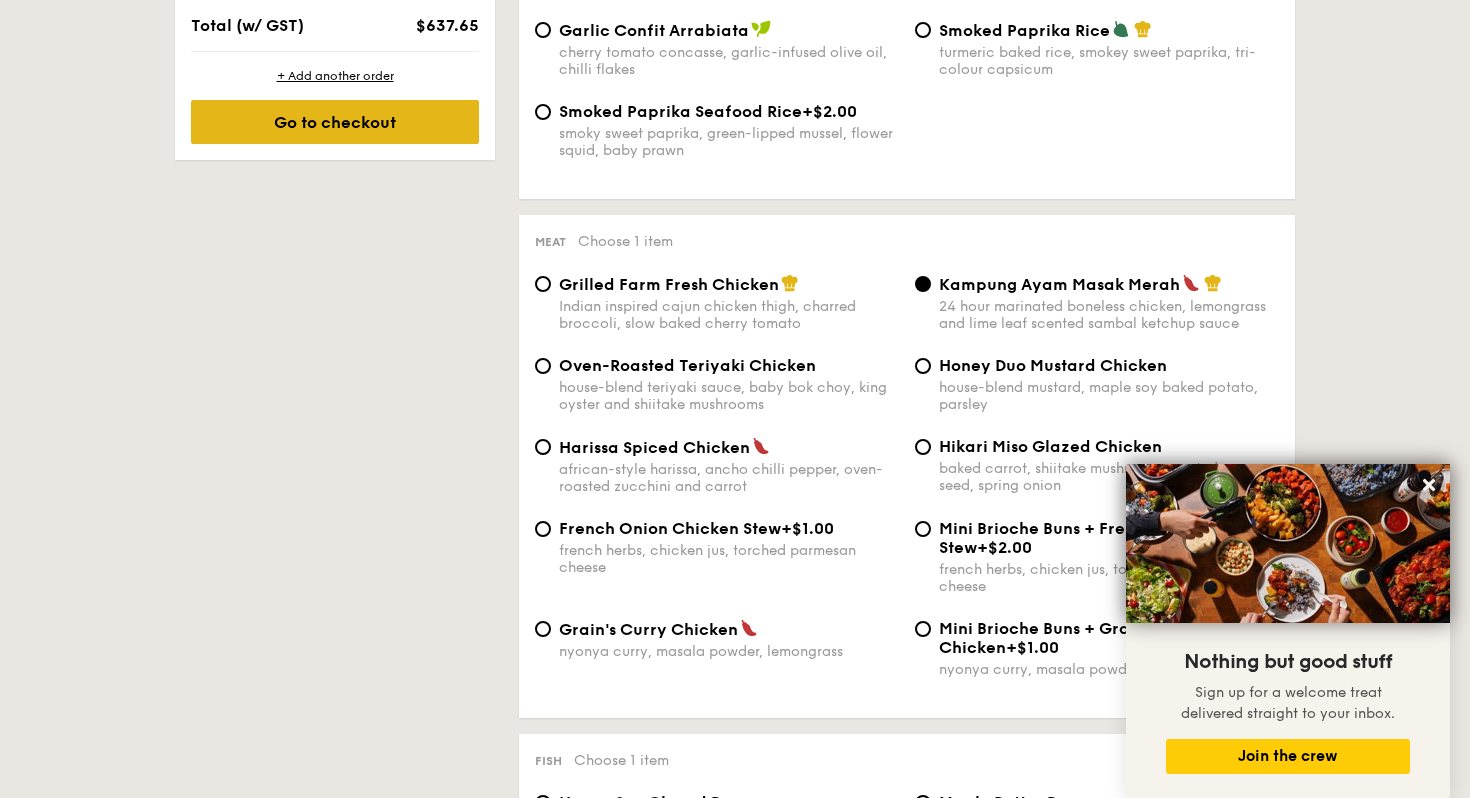 click on "Go to checkout" at bounding box center [335, 122] 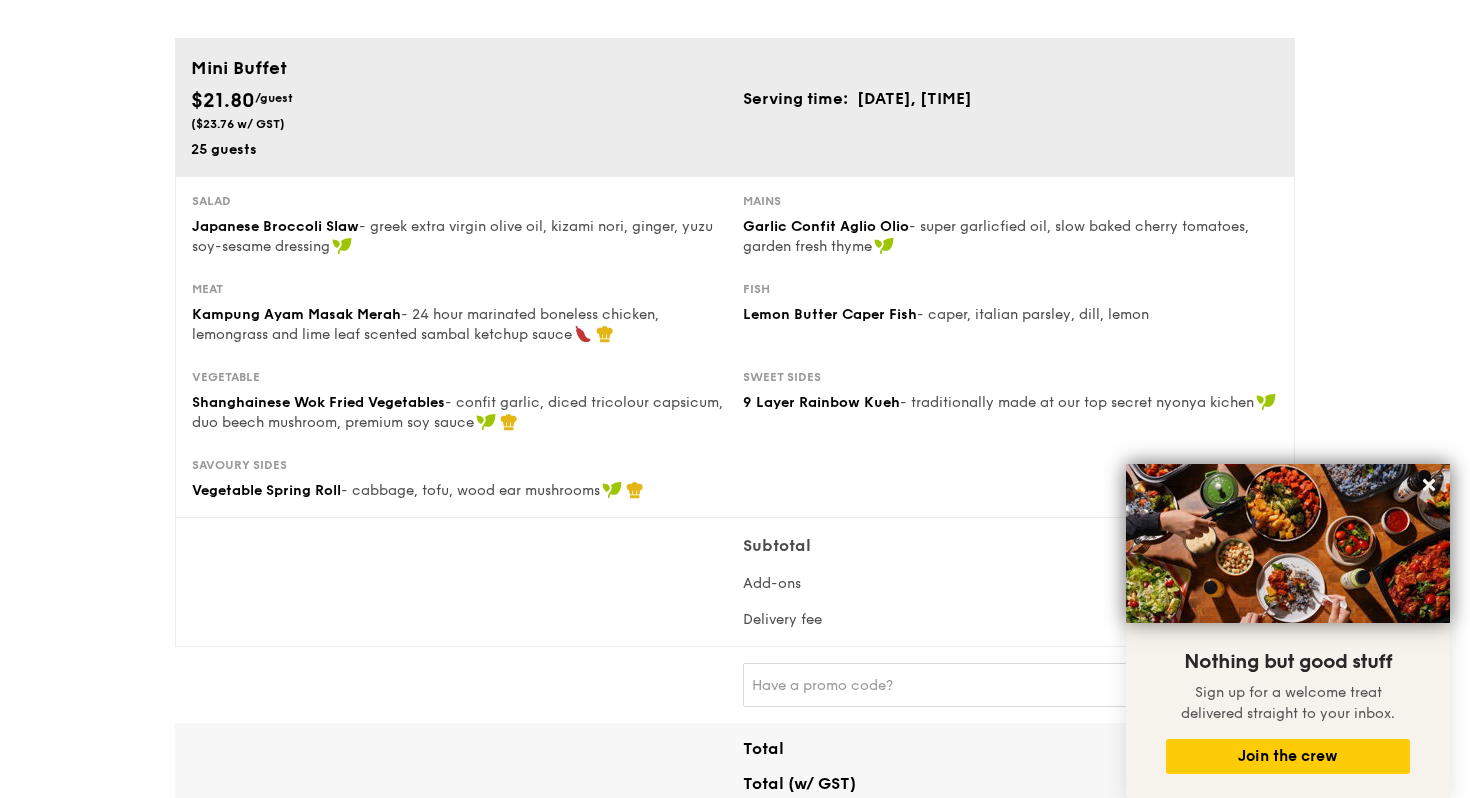 scroll, scrollTop: 0, scrollLeft: 0, axis: both 